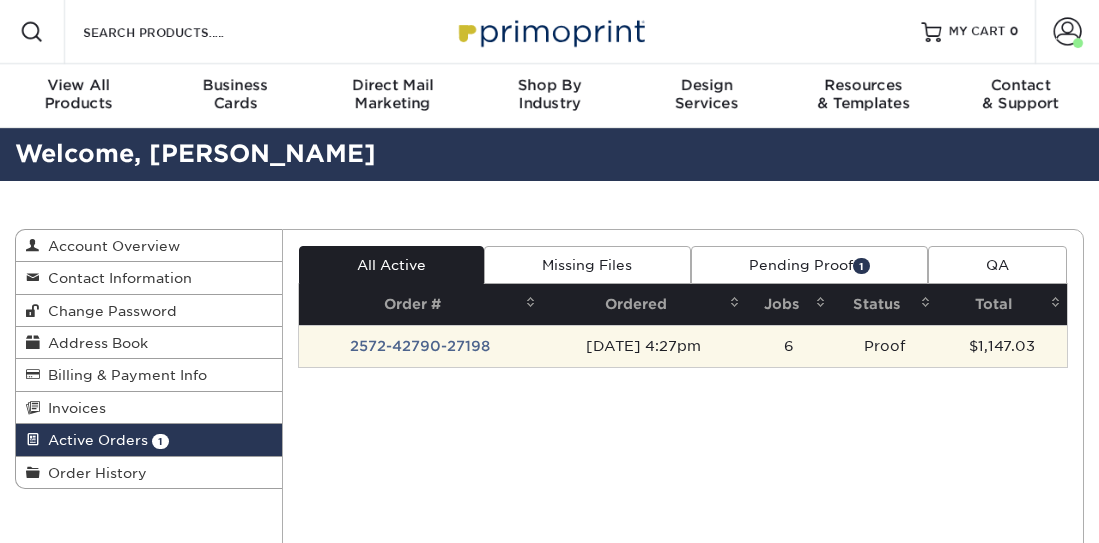 scroll, scrollTop: 0, scrollLeft: 0, axis: both 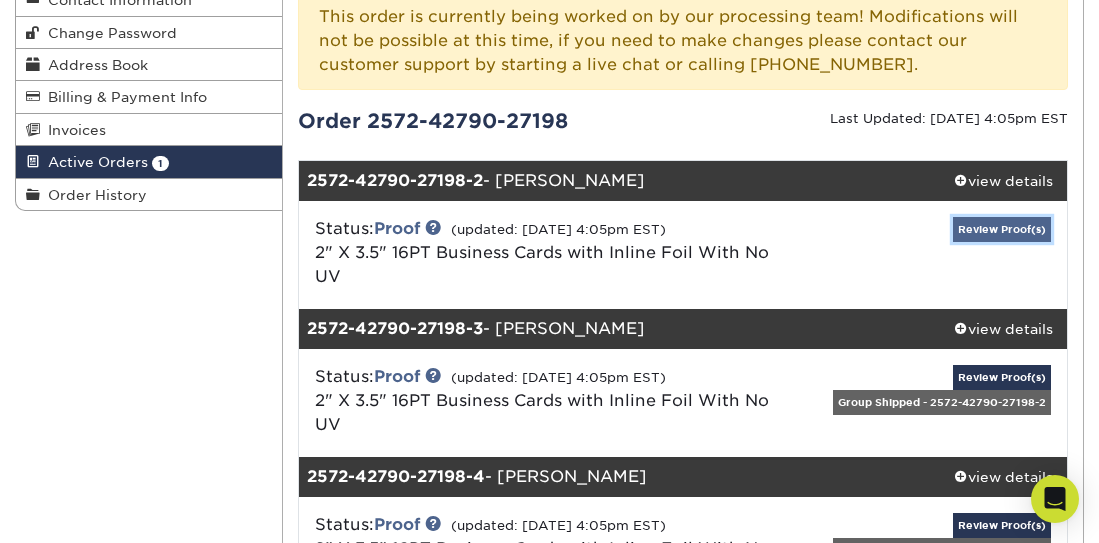click on "Review Proof(s)" at bounding box center [1002, 229] 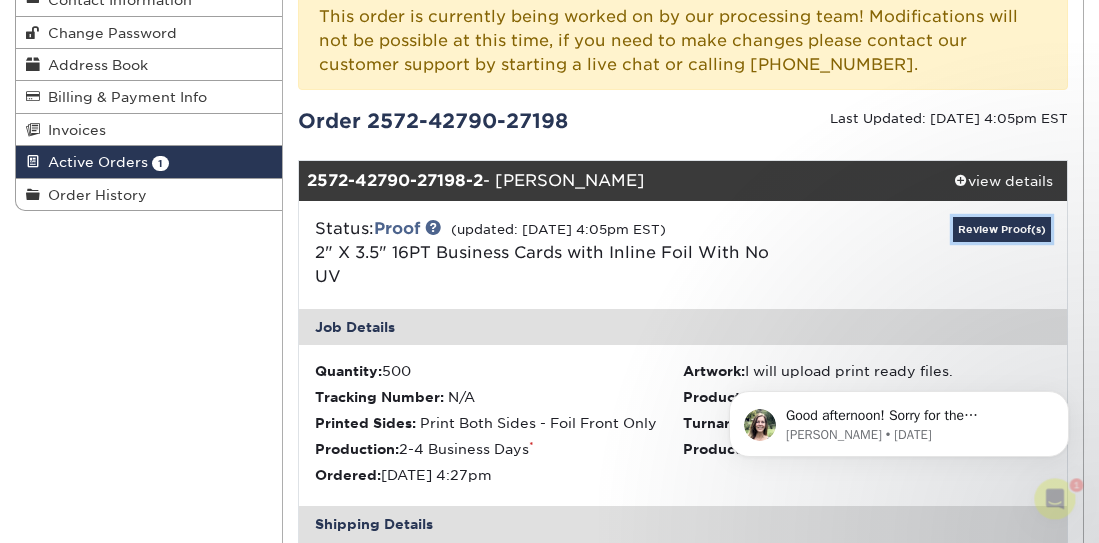 scroll, scrollTop: 0, scrollLeft: 0, axis: both 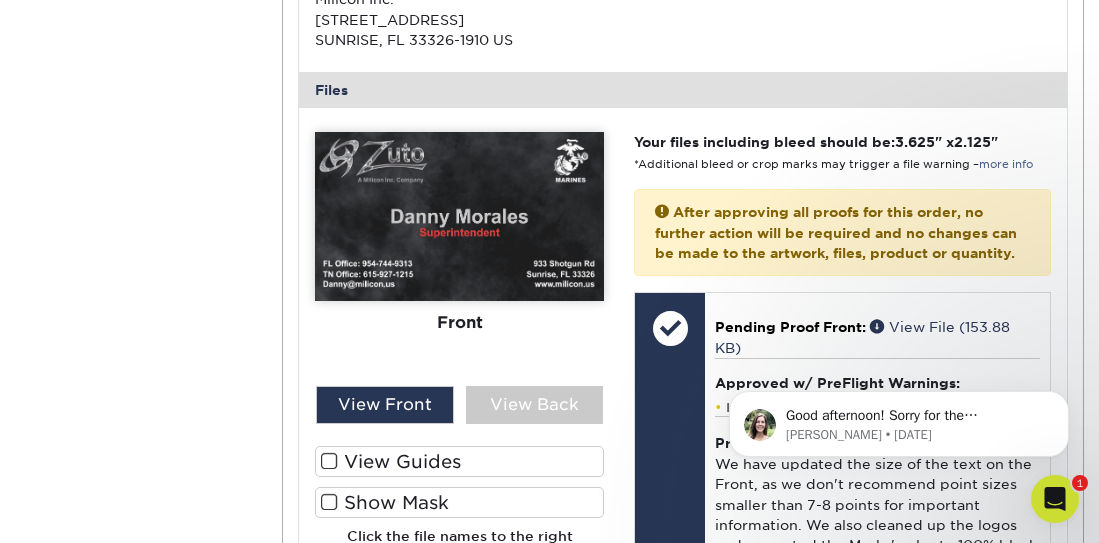 click at bounding box center (329, 502) 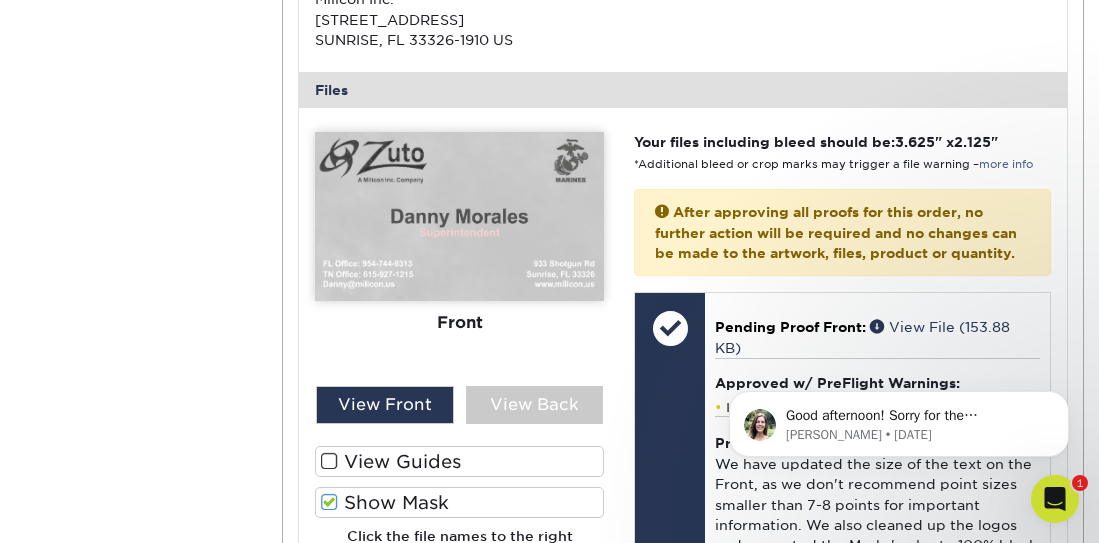 click at bounding box center (329, 502) 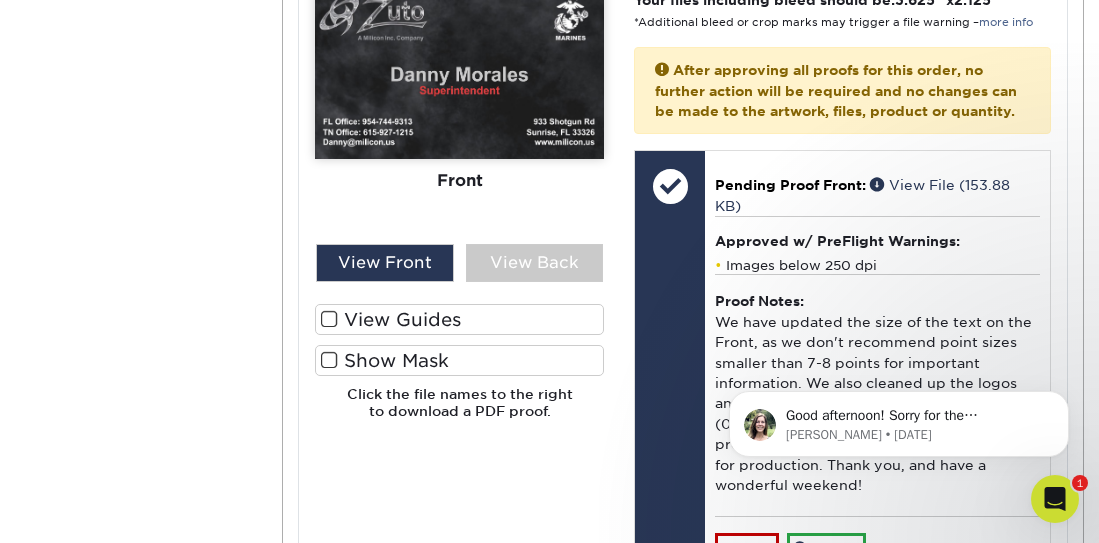 scroll, scrollTop: 1055, scrollLeft: 0, axis: vertical 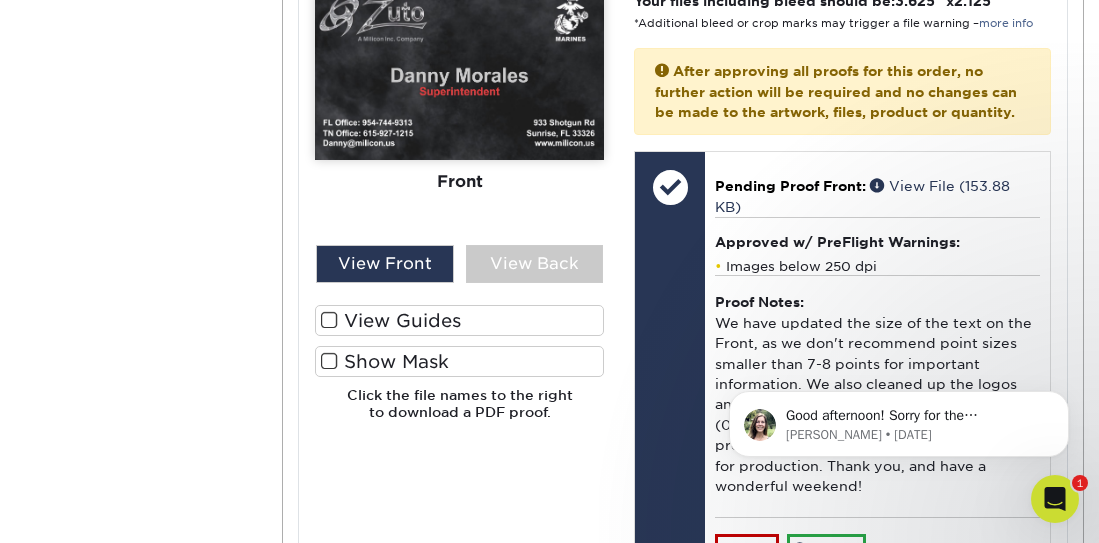 click at bounding box center (329, 320) 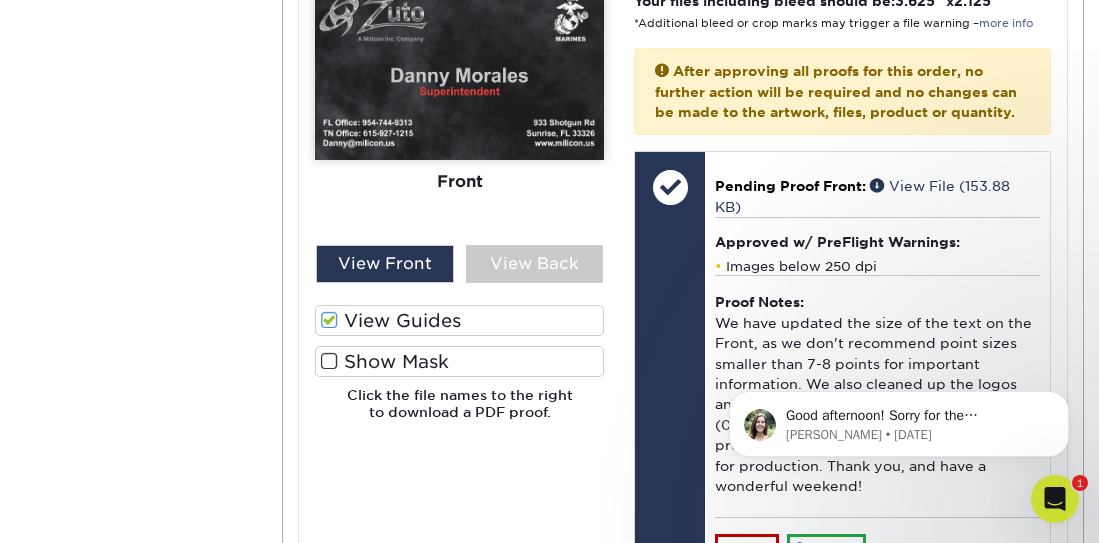 scroll, scrollTop: 1229, scrollLeft: 0, axis: vertical 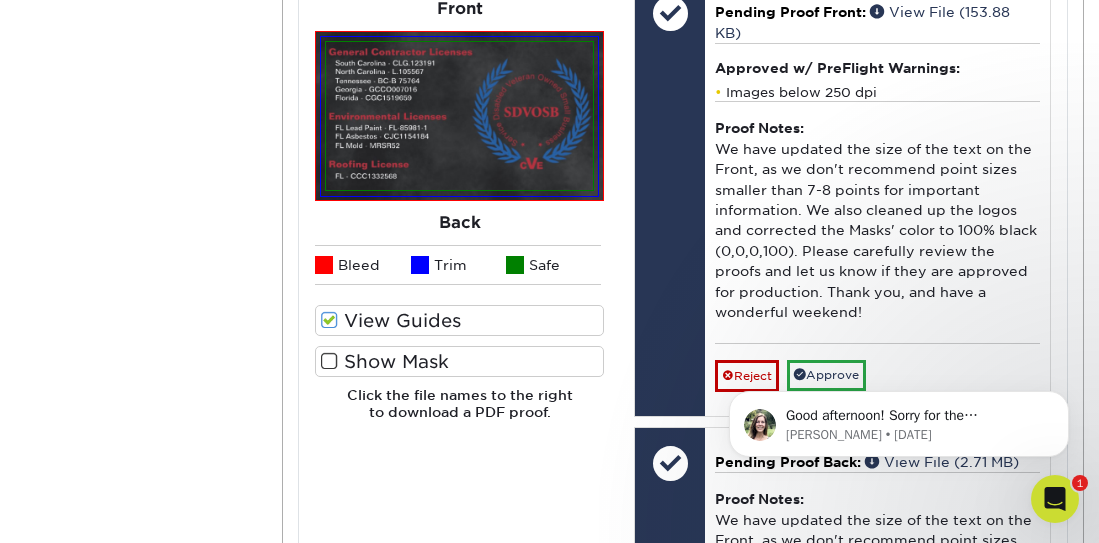 click at bounding box center [329, 361] 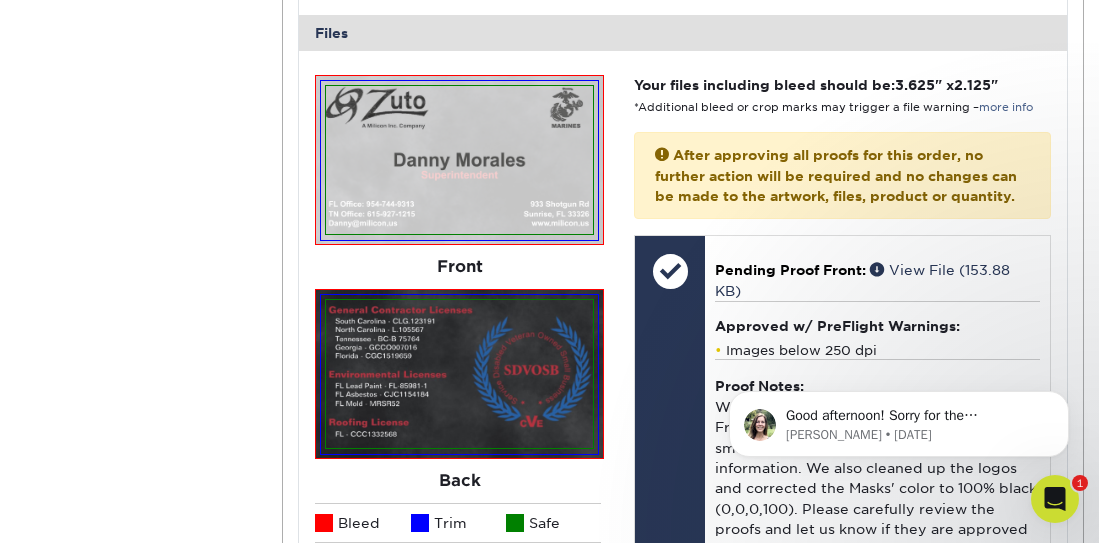scroll, scrollTop: 933, scrollLeft: 0, axis: vertical 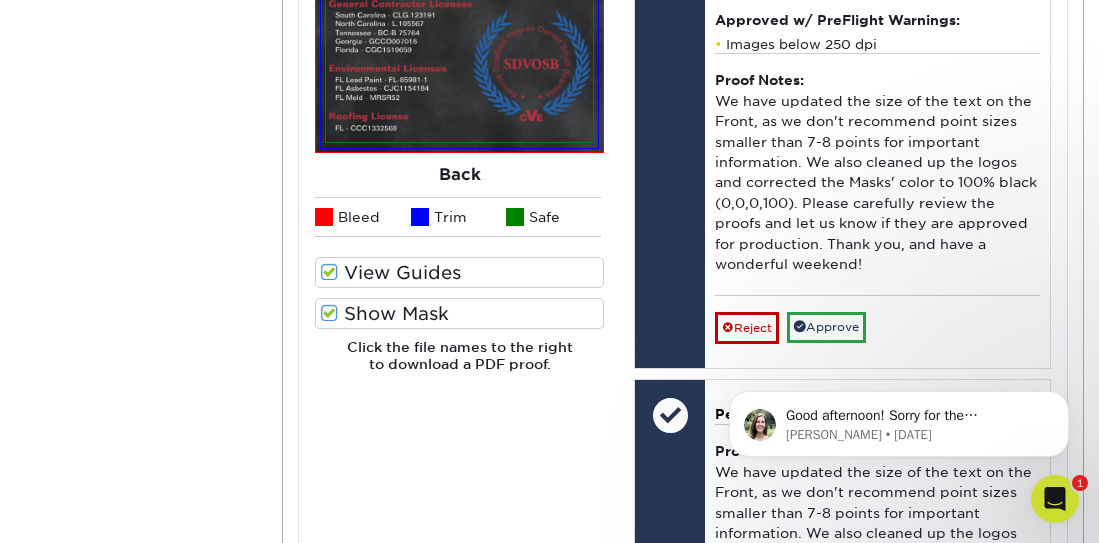 click at bounding box center [329, 272] 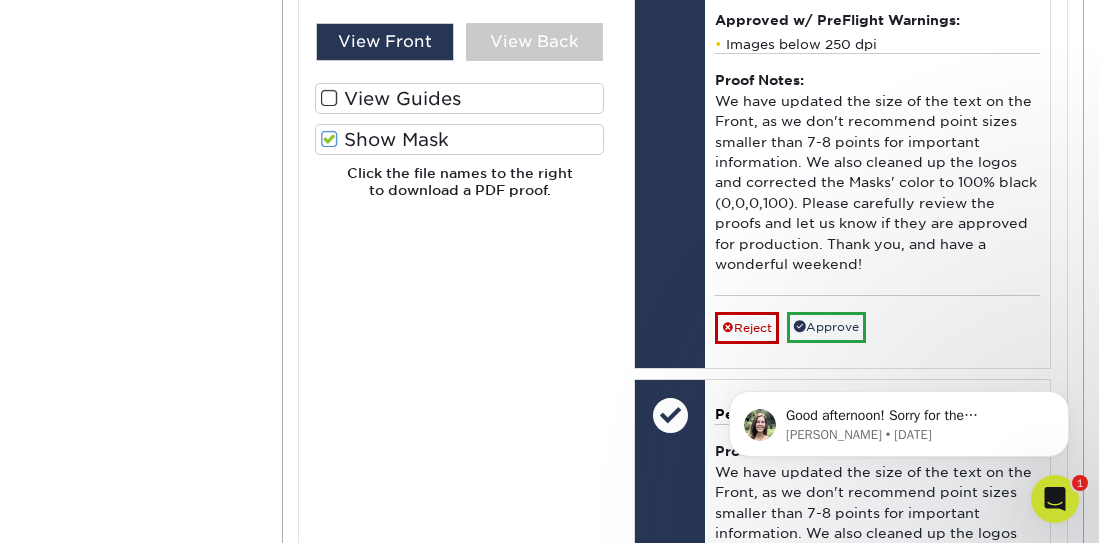 scroll, scrollTop: 1103, scrollLeft: 0, axis: vertical 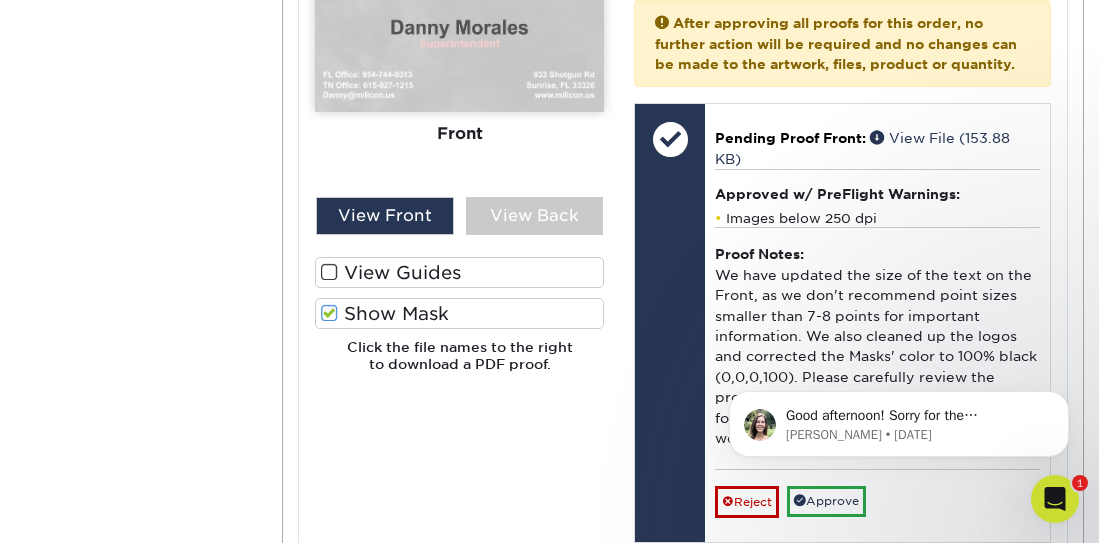 click at bounding box center [329, 313] 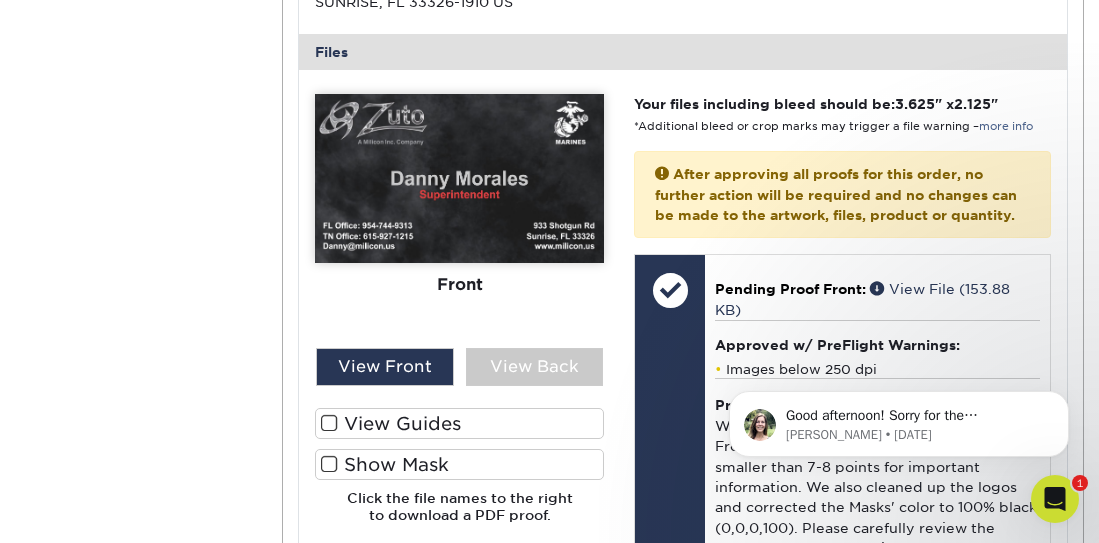 scroll, scrollTop: 961, scrollLeft: 0, axis: vertical 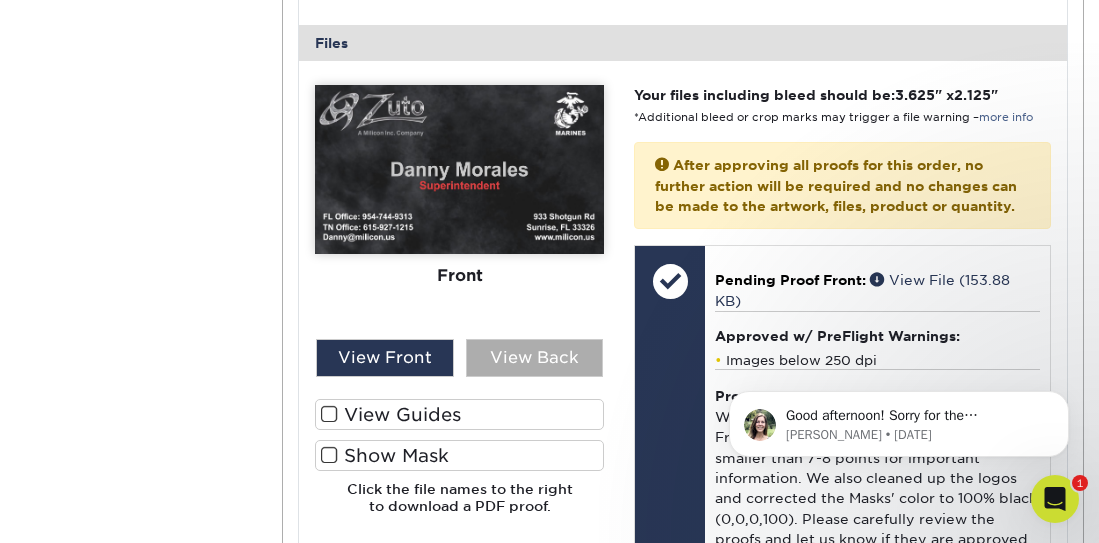 click on "View Back" at bounding box center (535, 358) 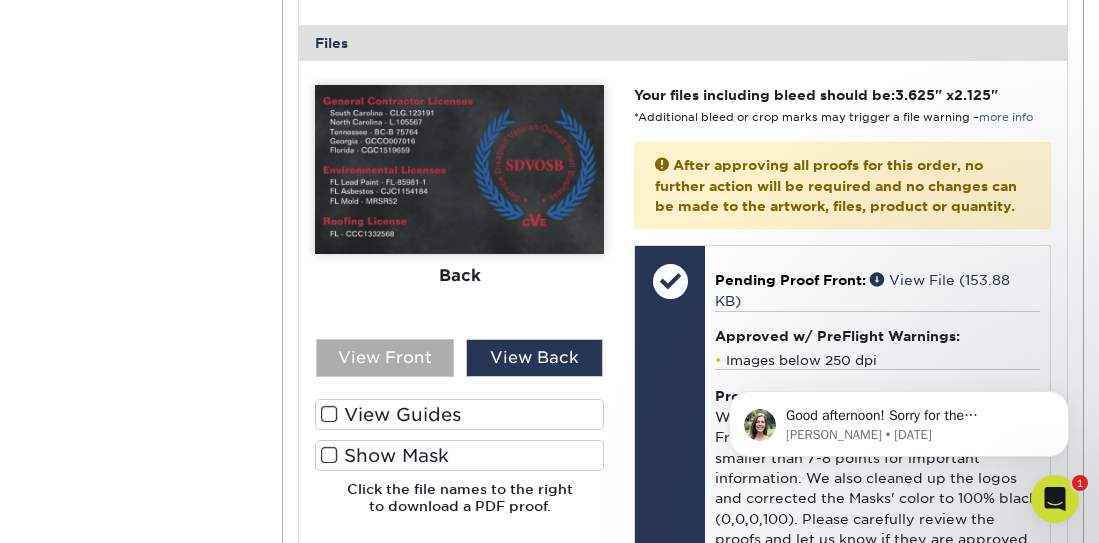 click on "View Front" at bounding box center [385, 358] 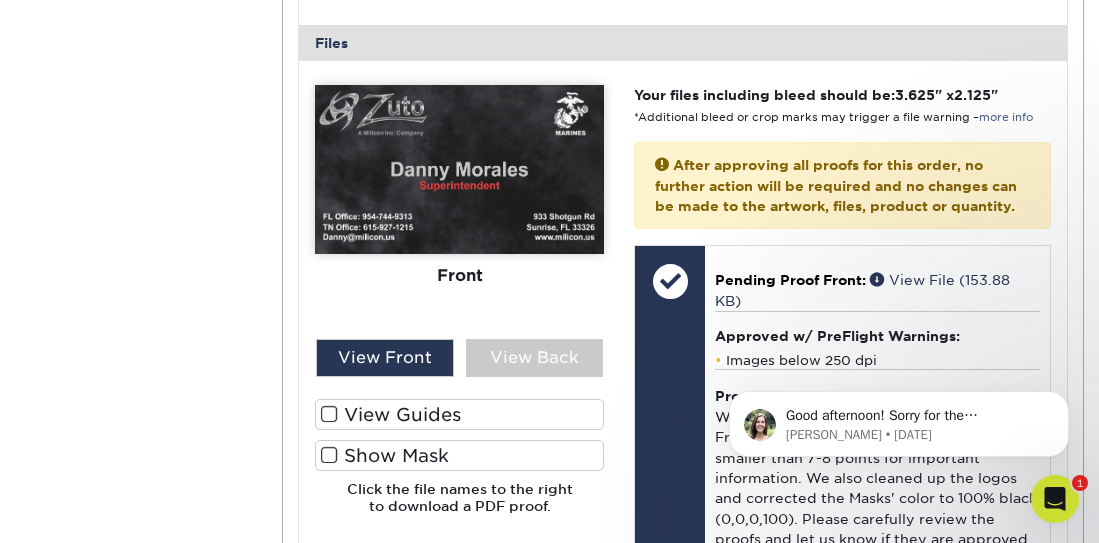 click at bounding box center [1055, 499] 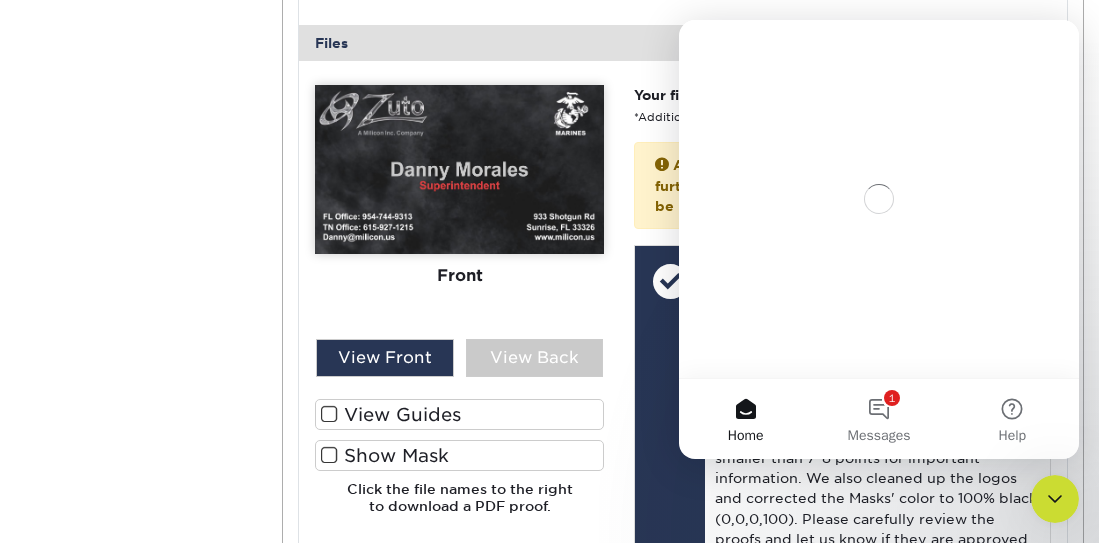 scroll, scrollTop: 0, scrollLeft: 0, axis: both 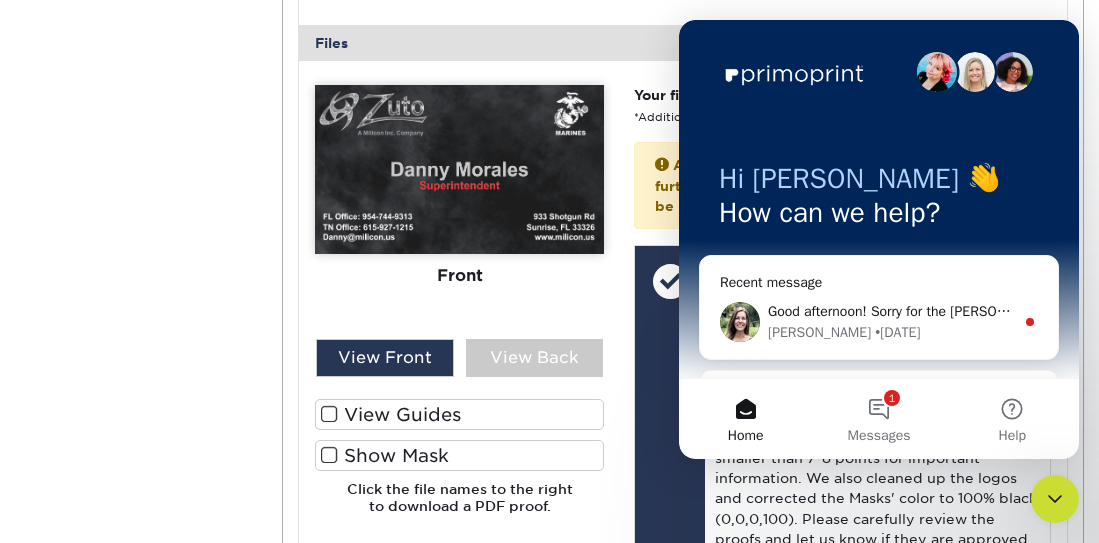 click on "[PERSON_NAME] •  [DATE]" at bounding box center (891, 332) 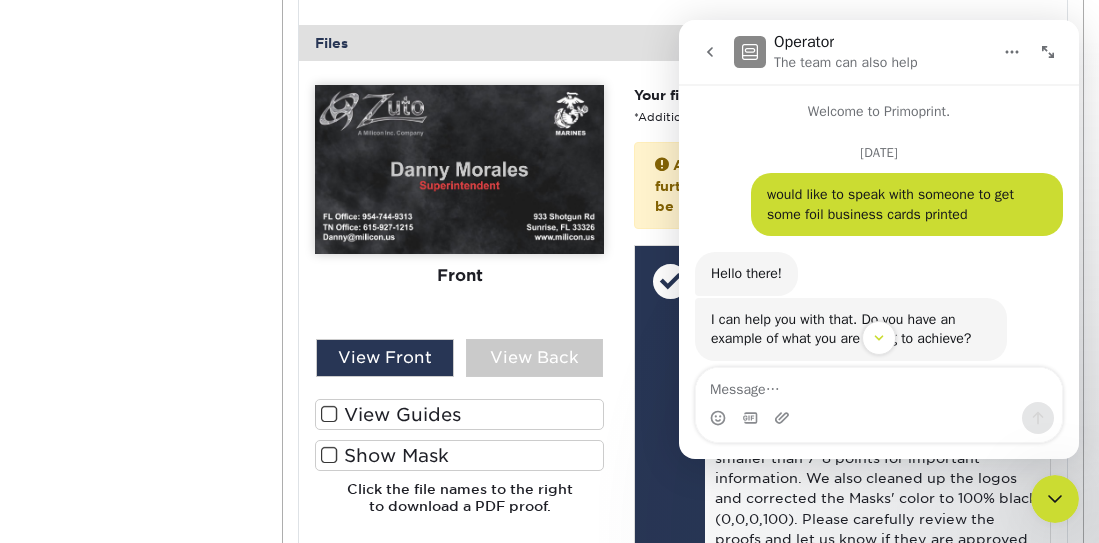 scroll, scrollTop: 87, scrollLeft: 0, axis: vertical 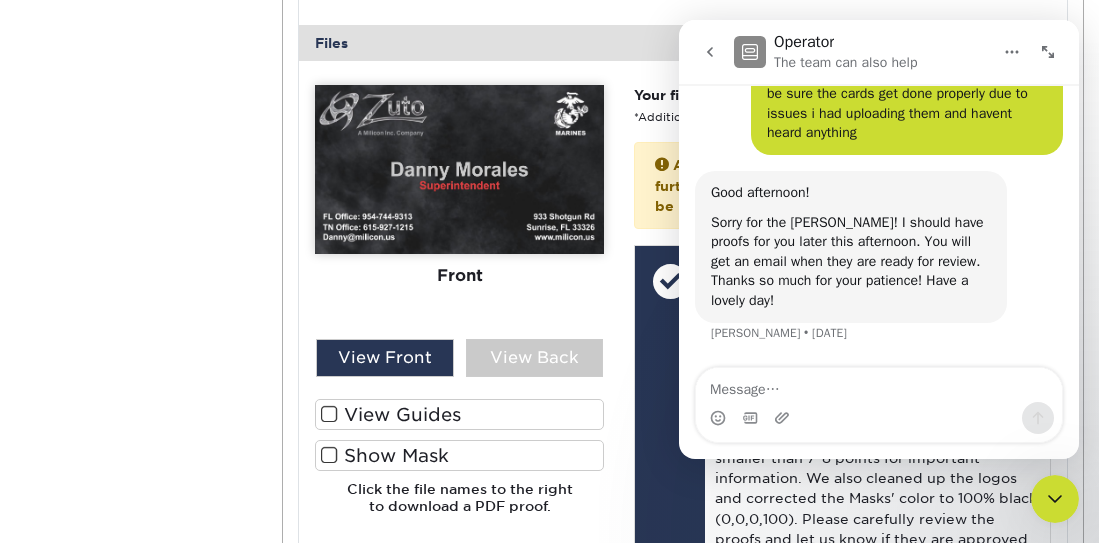 click 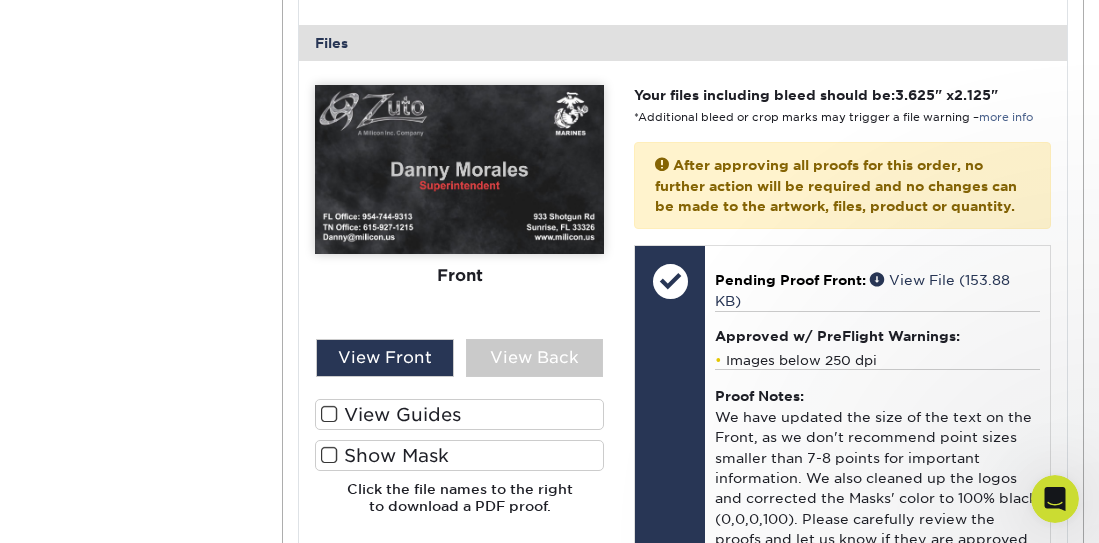 scroll, scrollTop: 0, scrollLeft: 0, axis: both 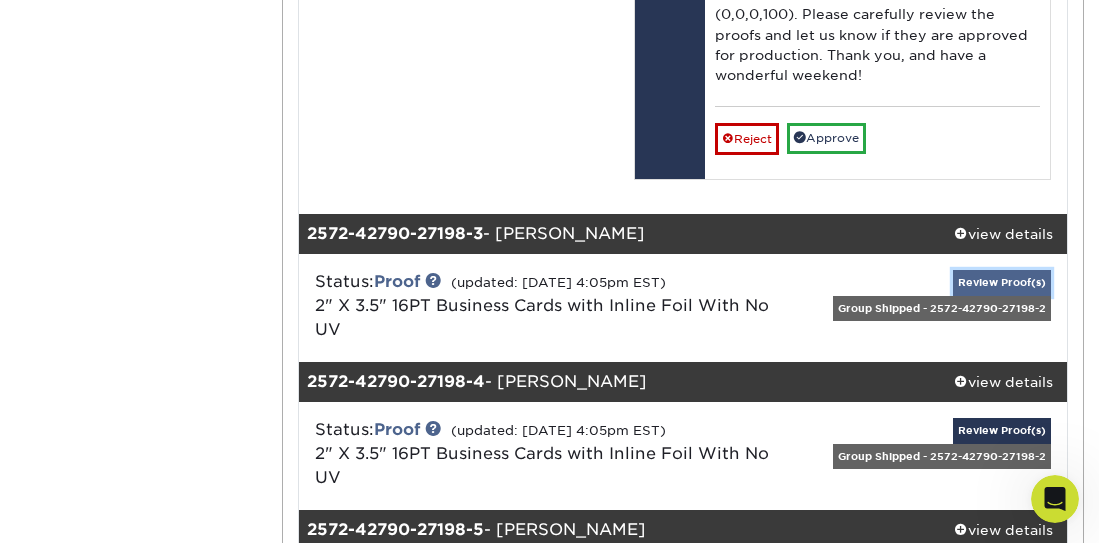 click on "Review Proof(s)" at bounding box center (1002, 282) 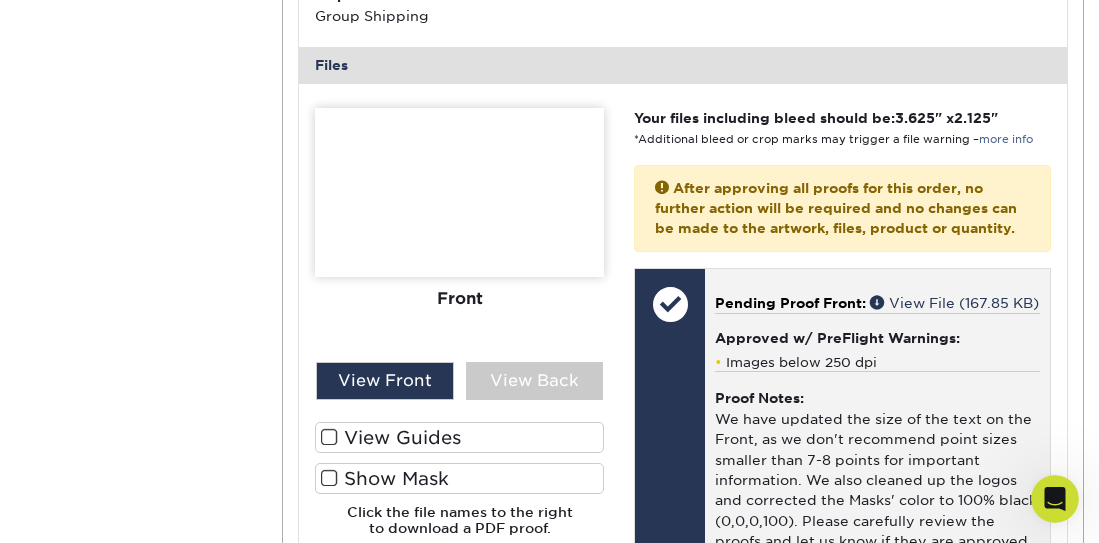 scroll, scrollTop: 2901, scrollLeft: 0, axis: vertical 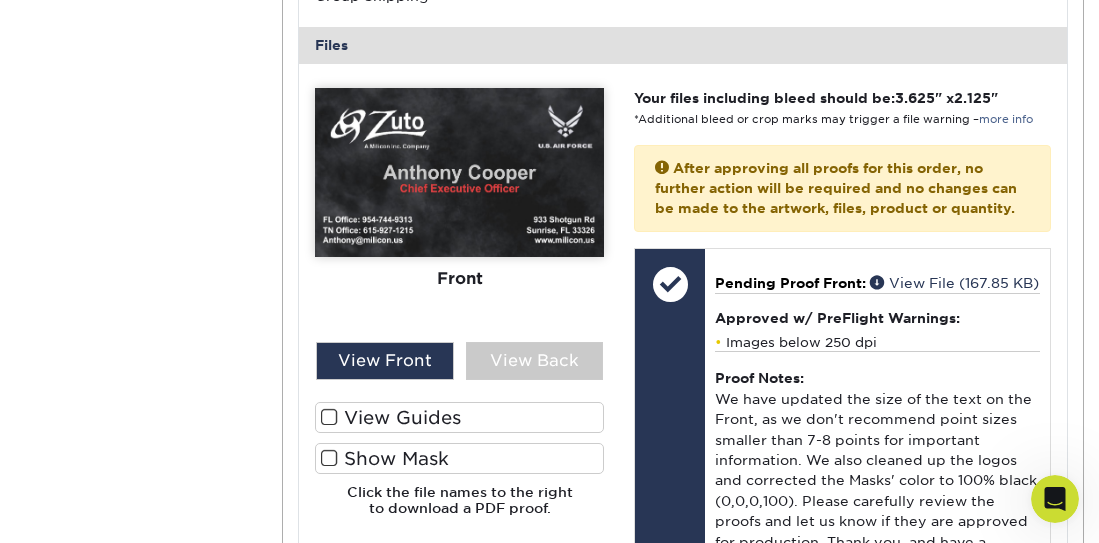 click at bounding box center [329, 458] 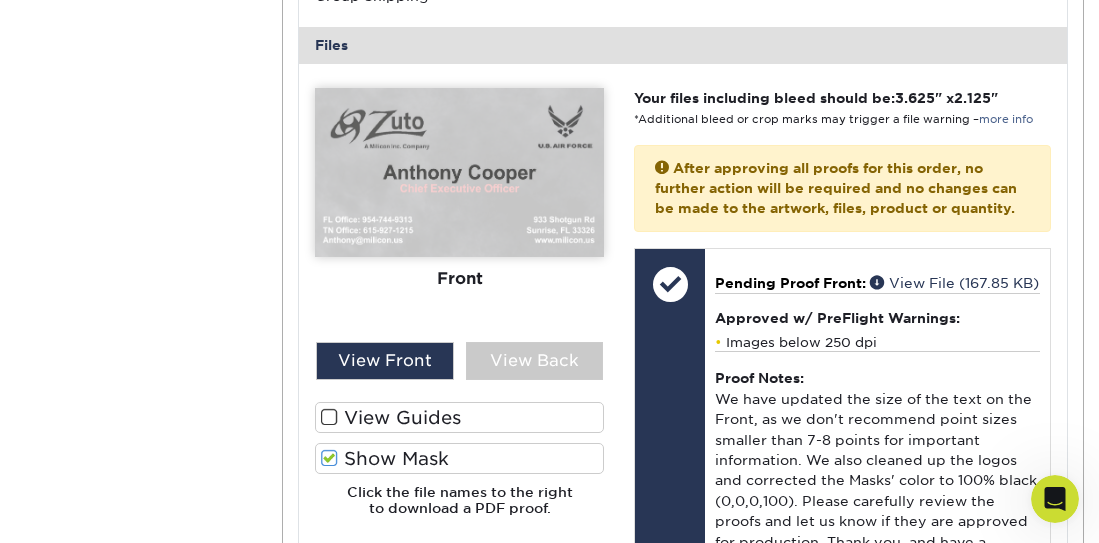 click at bounding box center (329, 417) 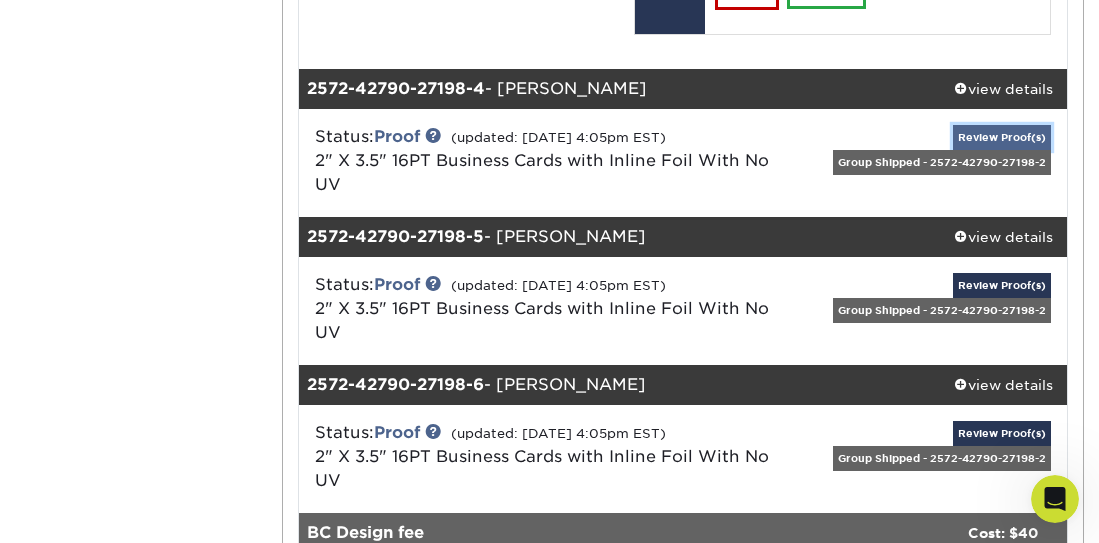 click on "Review Proof(s)" at bounding box center [1002, 137] 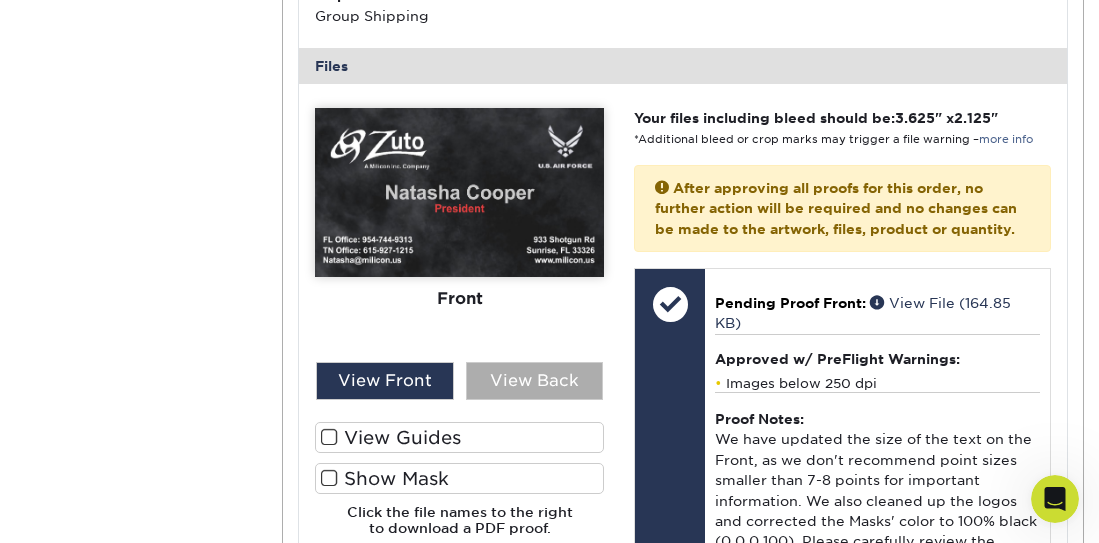 scroll, scrollTop: 4820, scrollLeft: 0, axis: vertical 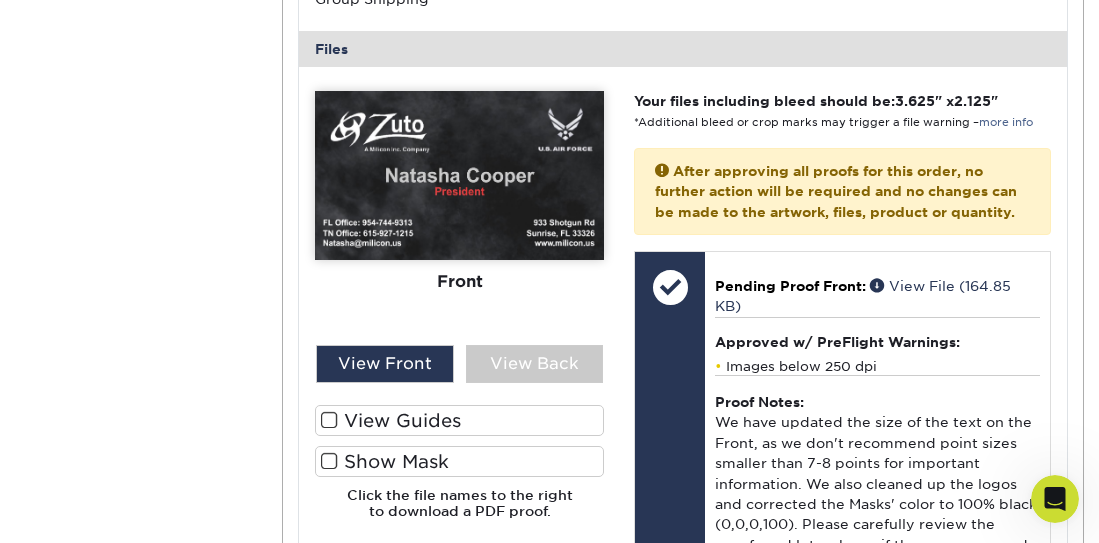 click at bounding box center (329, 461) 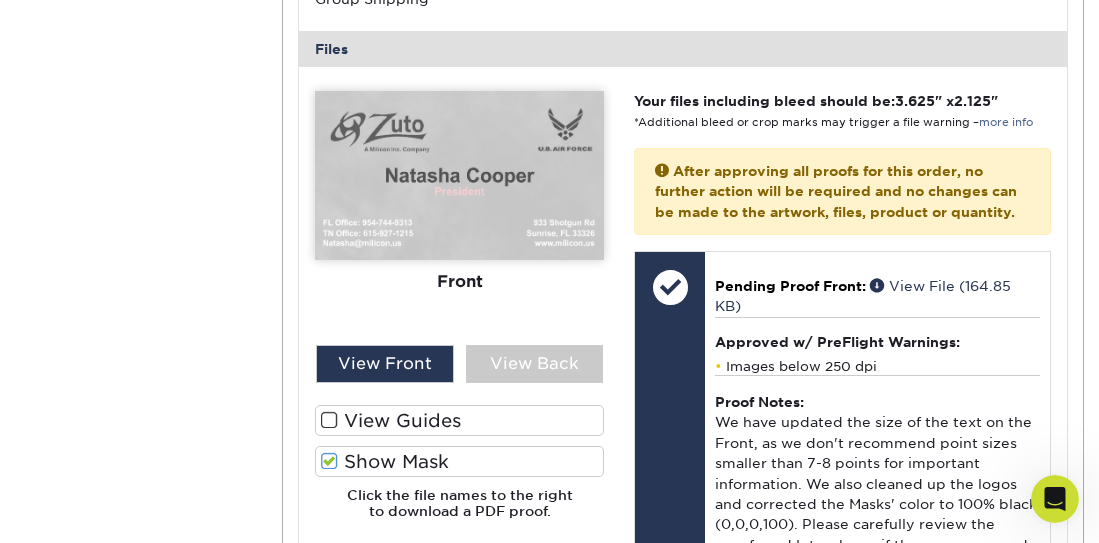click at bounding box center [329, 420] 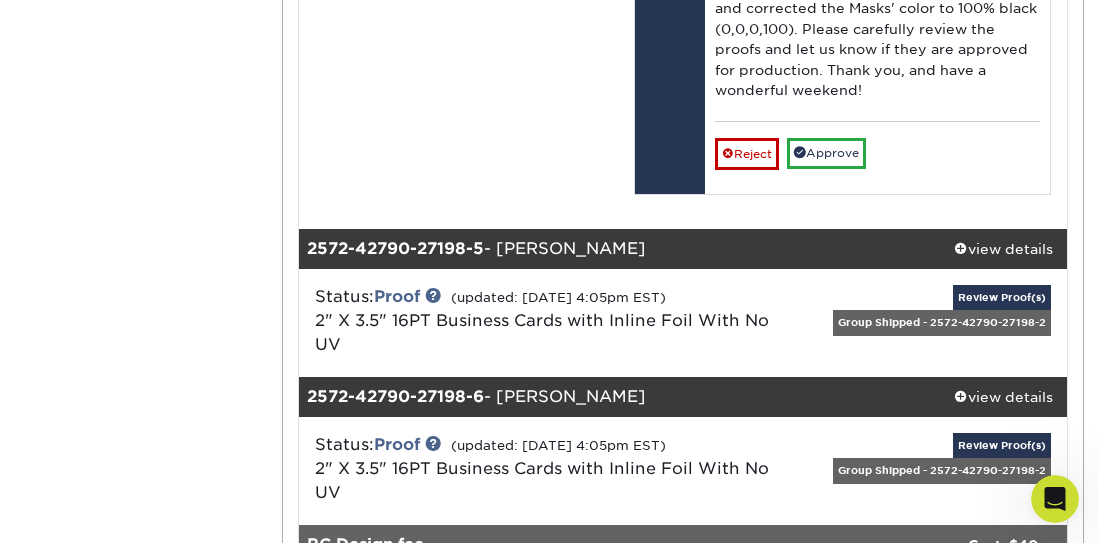 scroll, scrollTop: 6088, scrollLeft: 0, axis: vertical 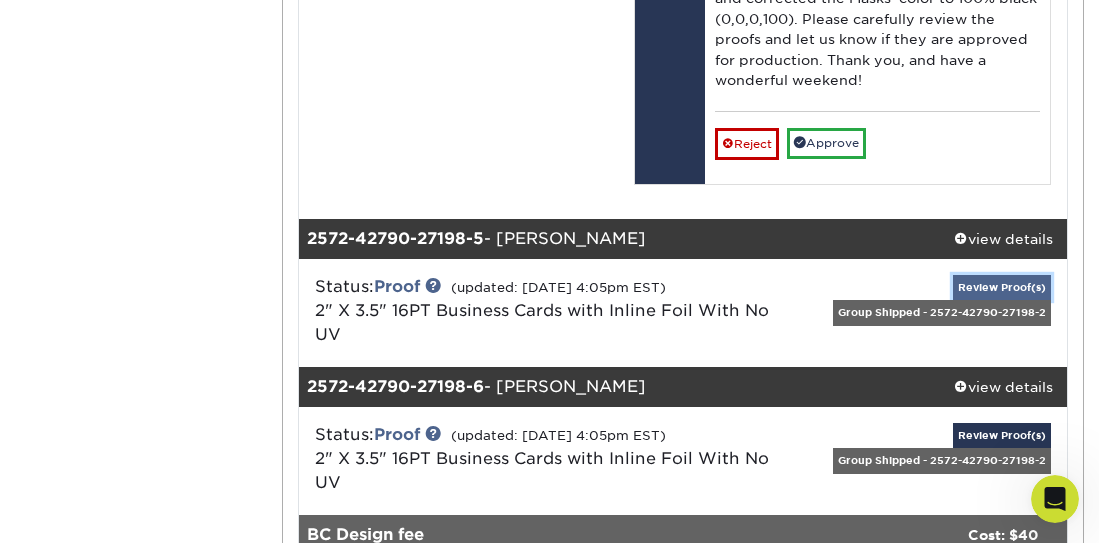click on "Review Proof(s)" at bounding box center (1002, 287) 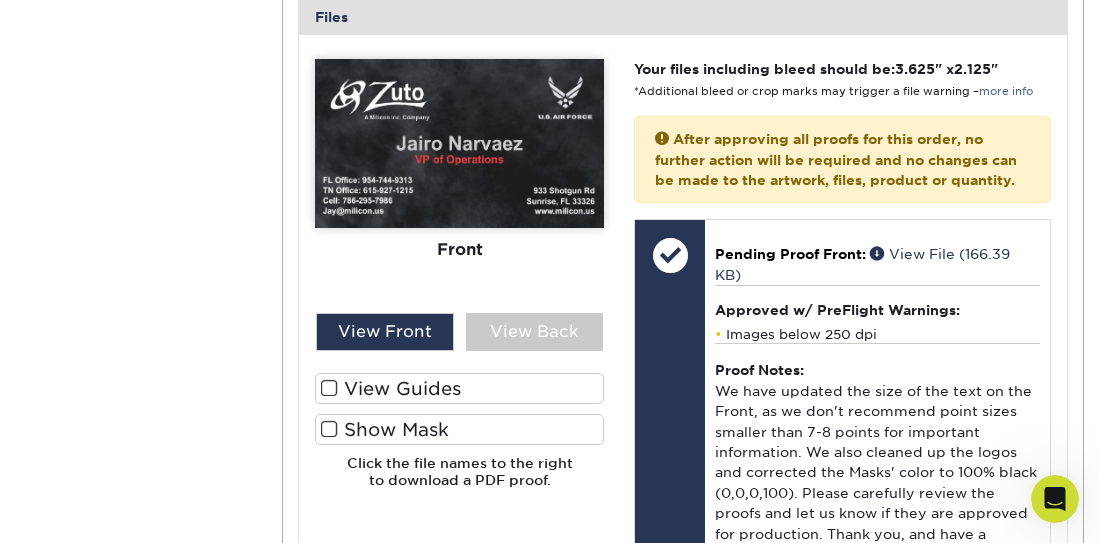 scroll, scrollTop: 6827, scrollLeft: 0, axis: vertical 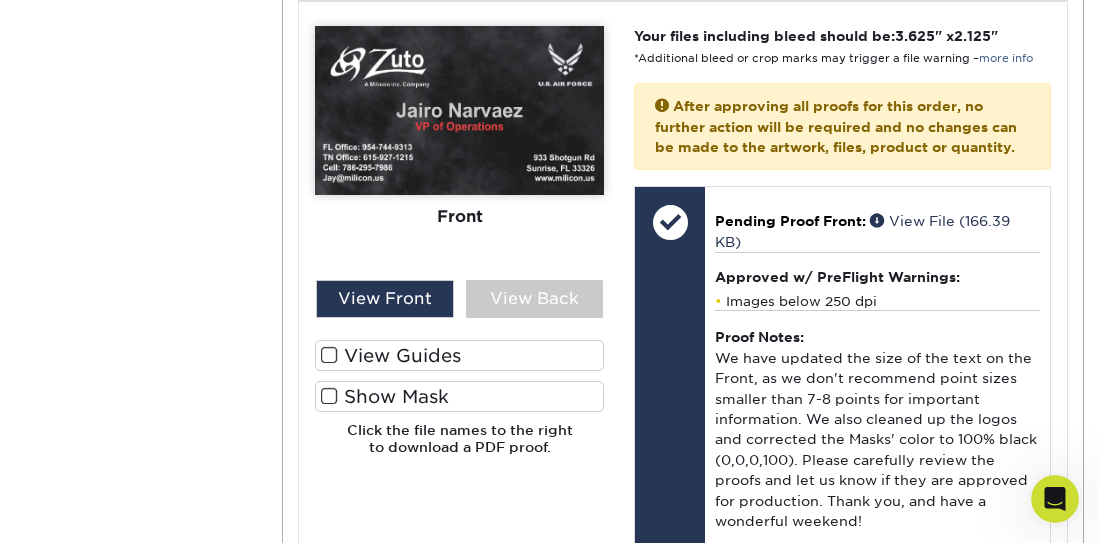 click at bounding box center (329, 396) 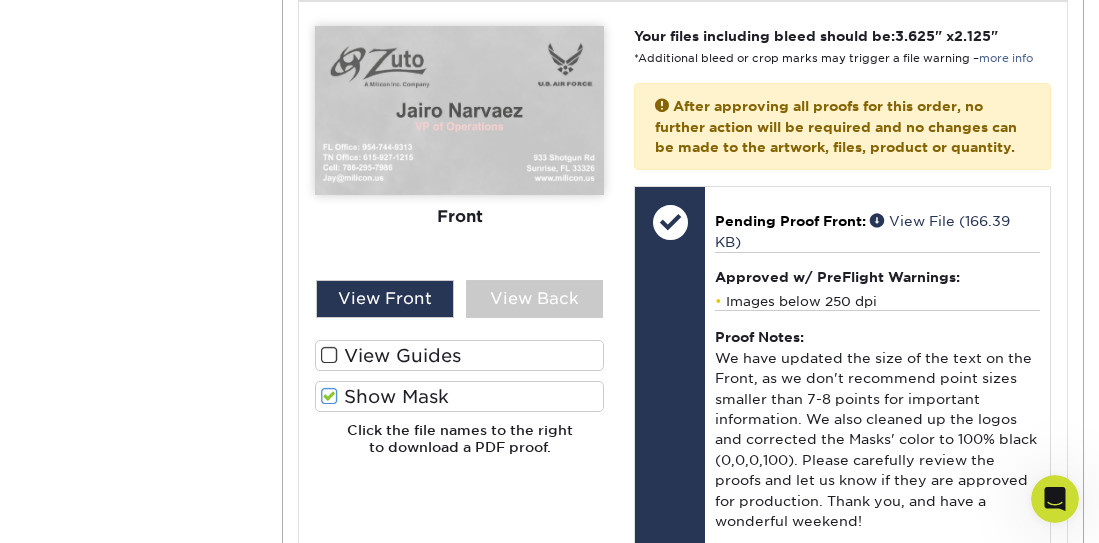 click at bounding box center (329, 355) 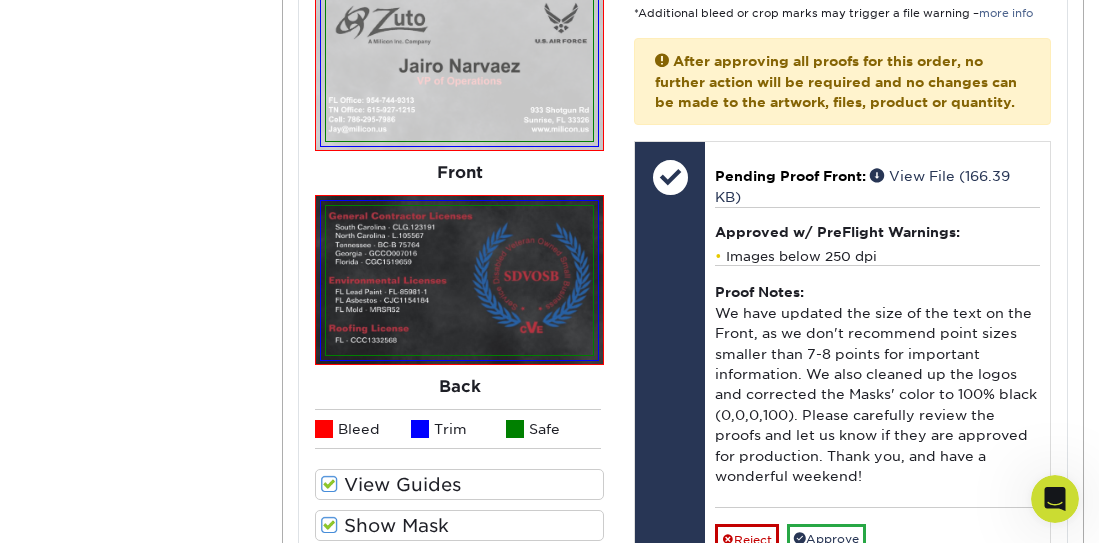 click at bounding box center (329, 484) 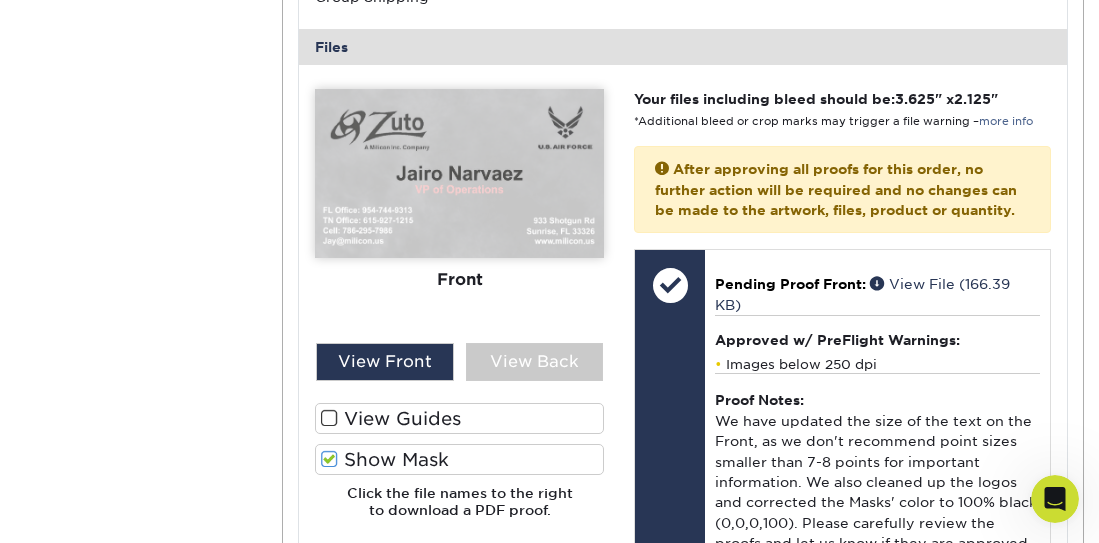 scroll, scrollTop: 6797, scrollLeft: 0, axis: vertical 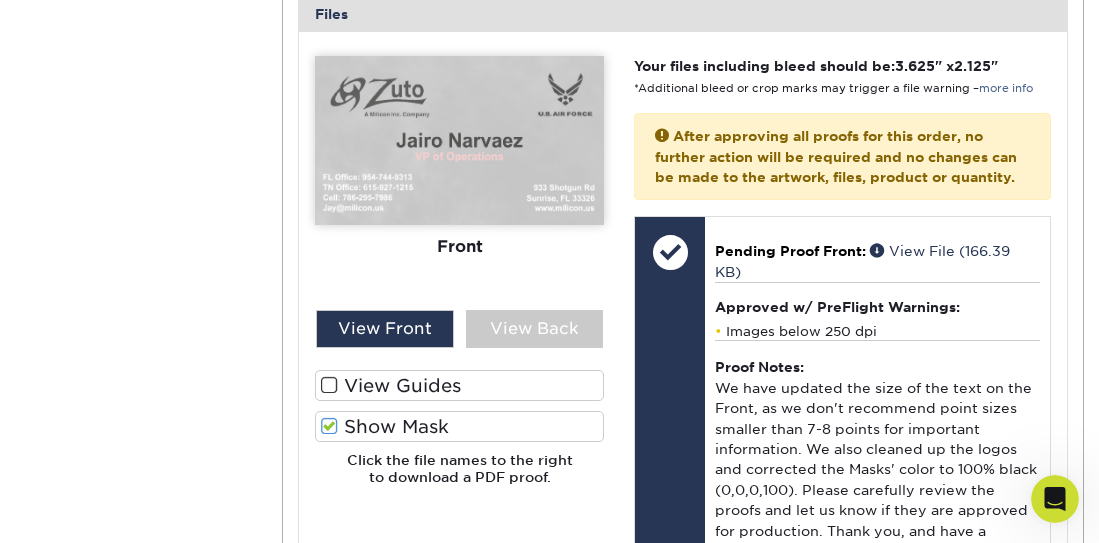 click at bounding box center [329, 426] 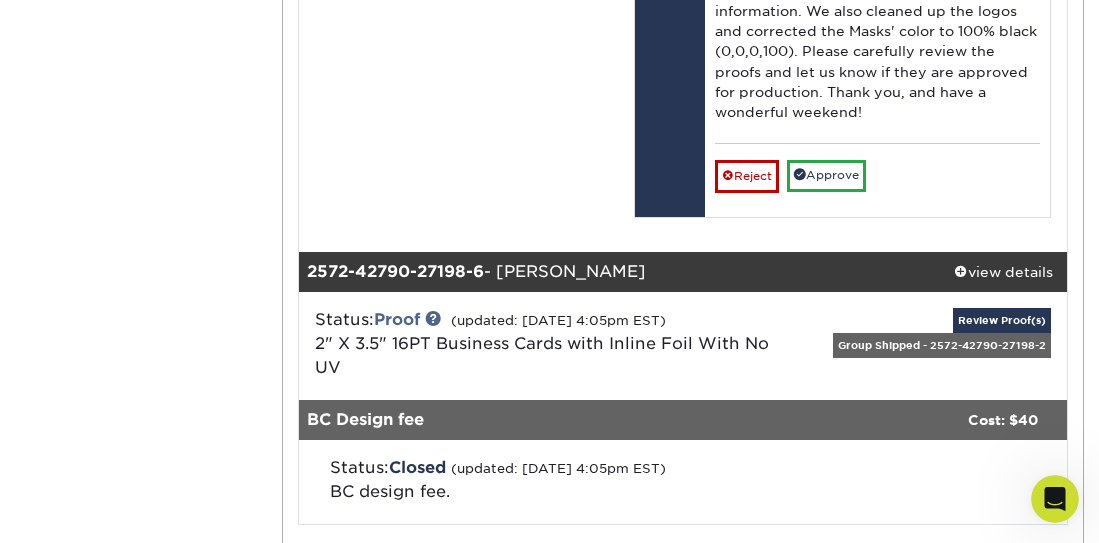 scroll, scrollTop: 8041, scrollLeft: 0, axis: vertical 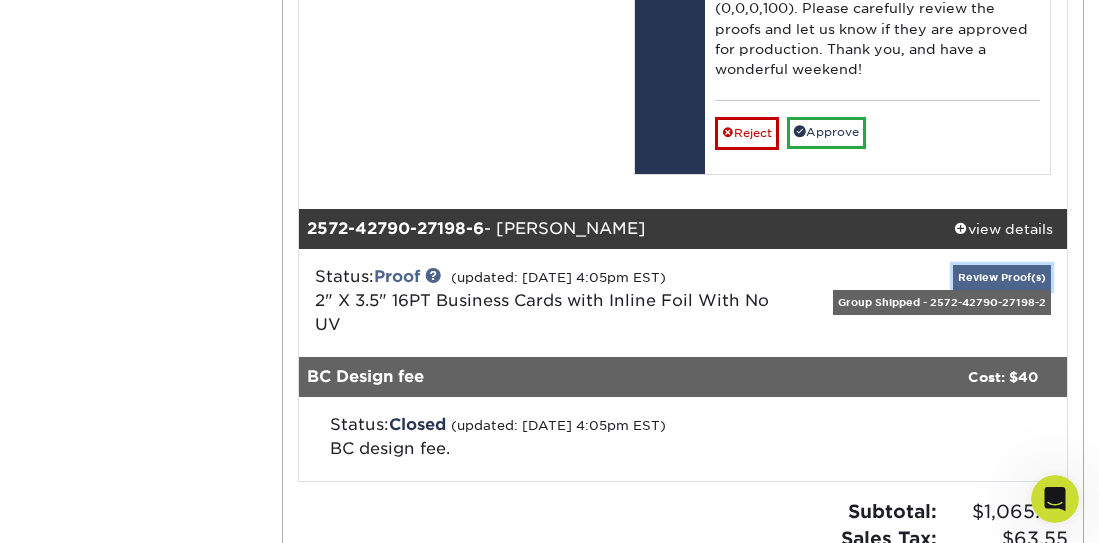 click on "Review Proof(s)" at bounding box center [1002, 277] 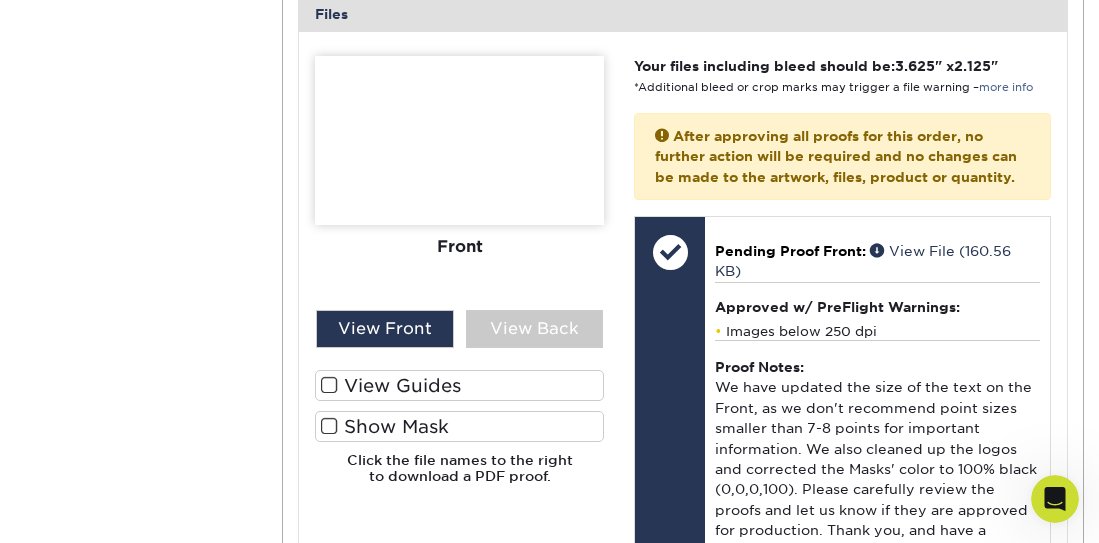 scroll, scrollTop: 8766, scrollLeft: 0, axis: vertical 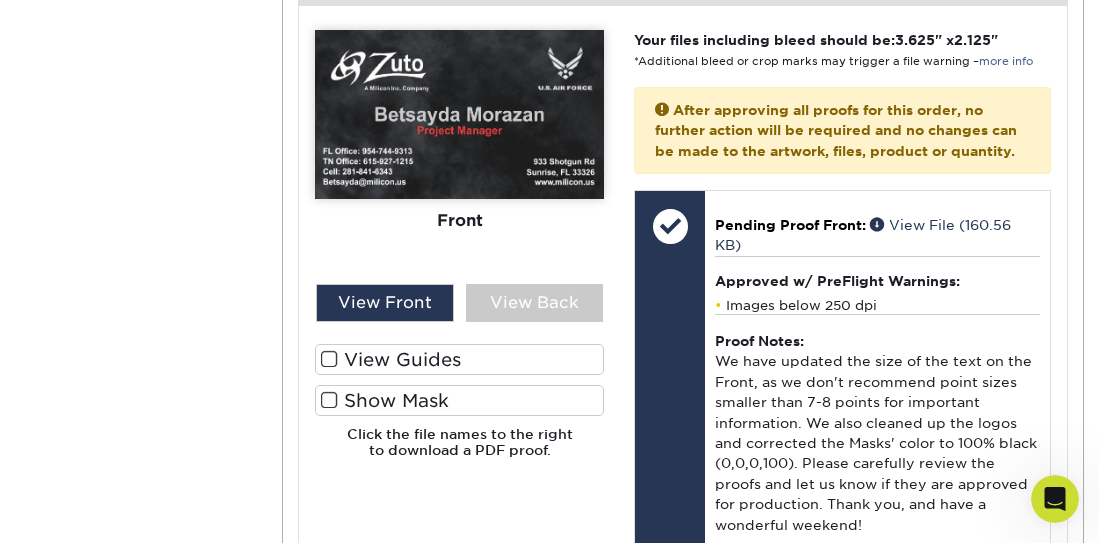 click at bounding box center [329, 359] 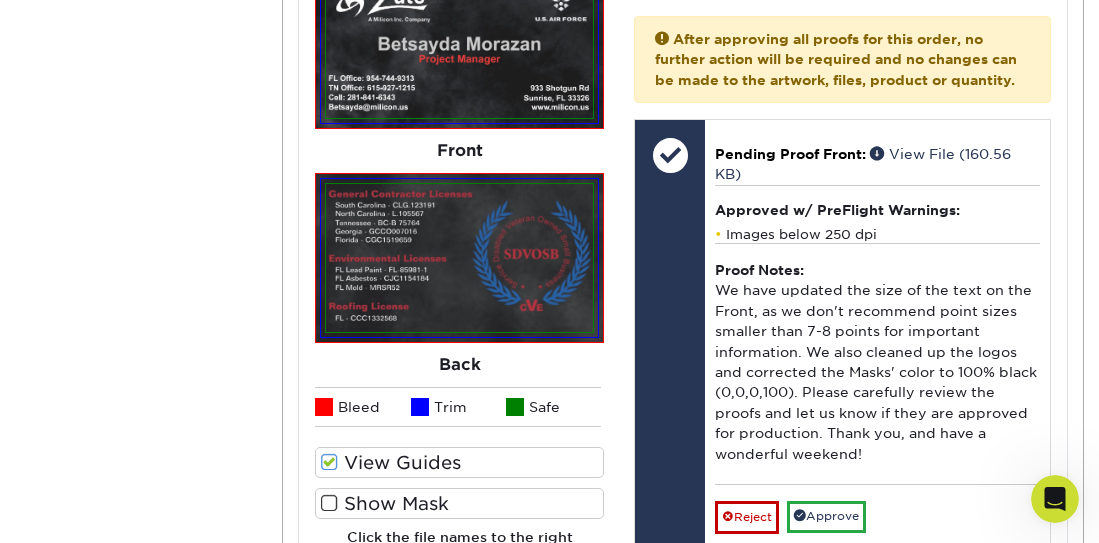 scroll, scrollTop: 8901, scrollLeft: 0, axis: vertical 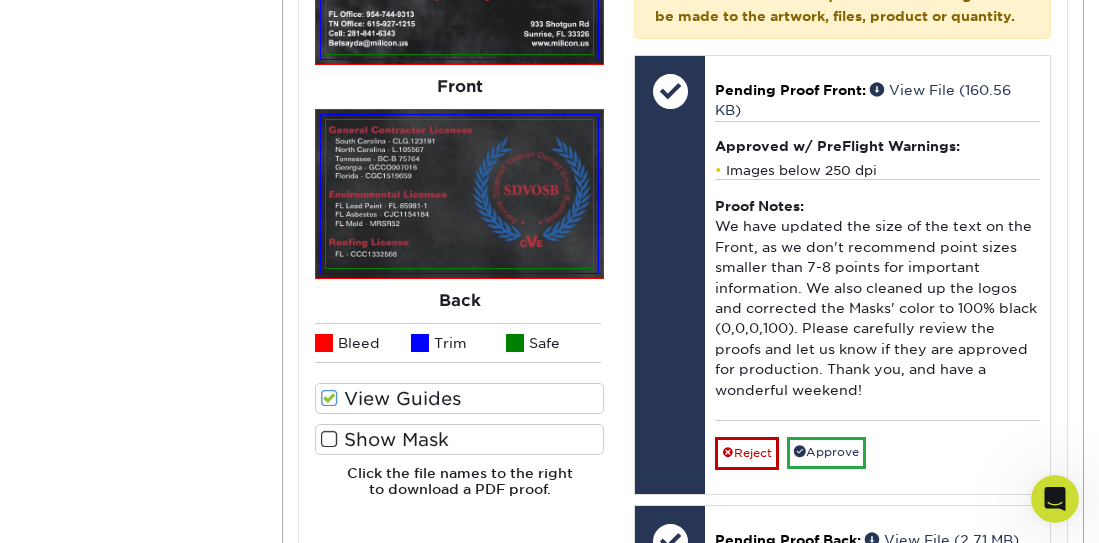click at bounding box center [329, 439] 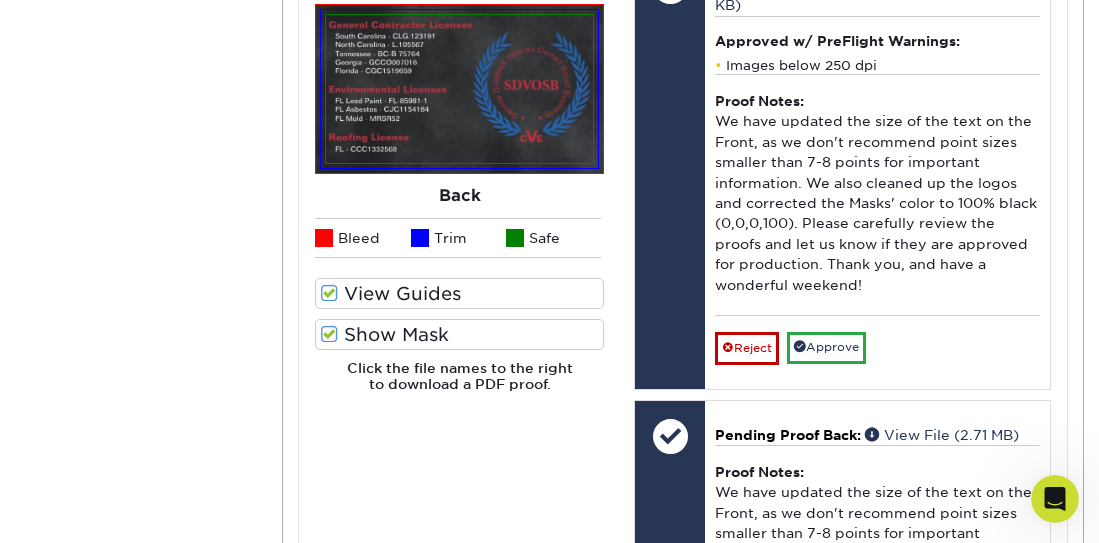 scroll, scrollTop: 8746, scrollLeft: 0, axis: vertical 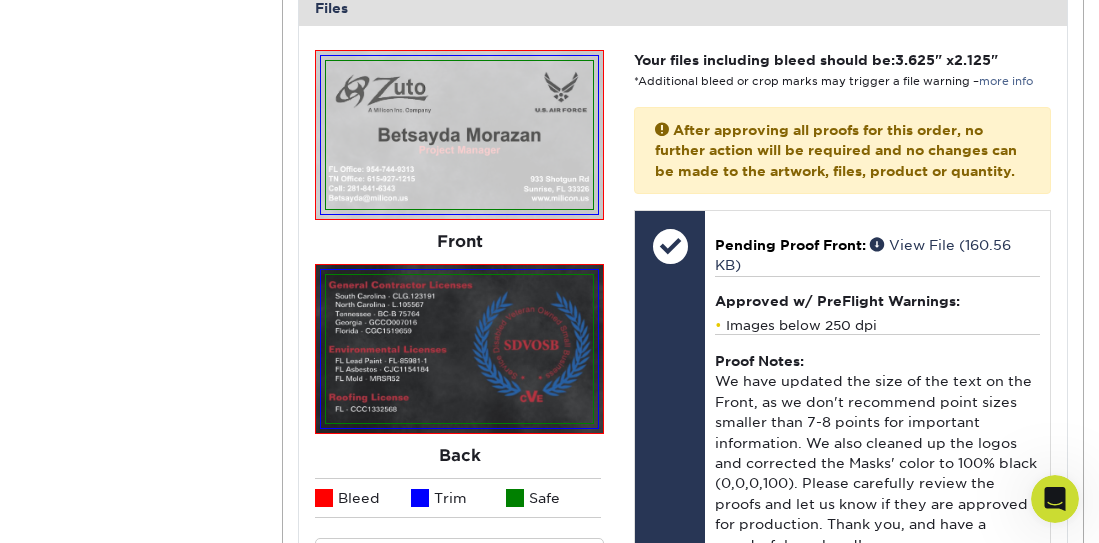 click on "Active Orders
Account Overview
Contact Information
Change Password
Address Book
Billing & Payment Info
Invoices   1" at bounding box center (549, -3370) 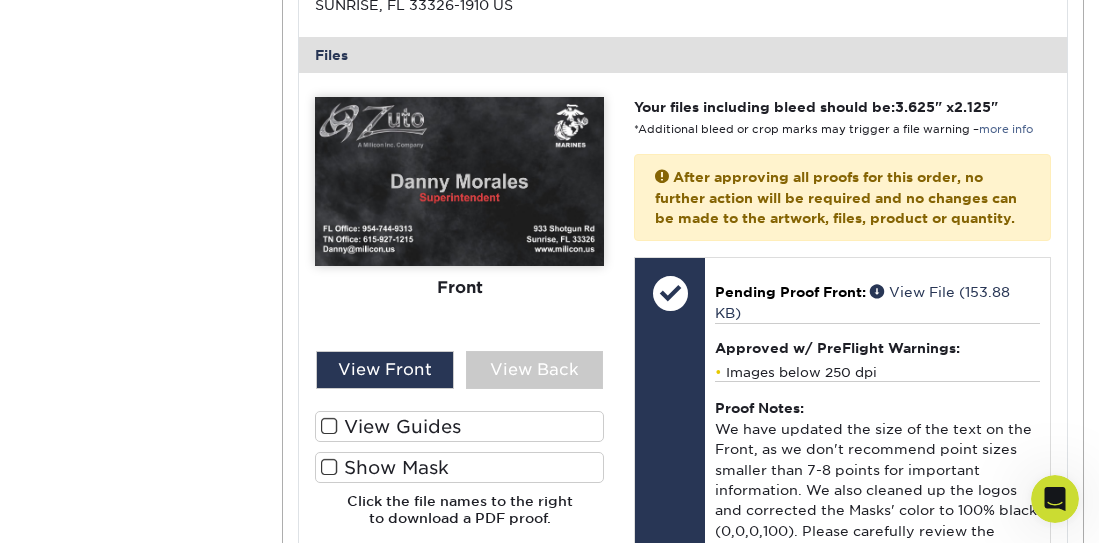 scroll, scrollTop: 991, scrollLeft: 0, axis: vertical 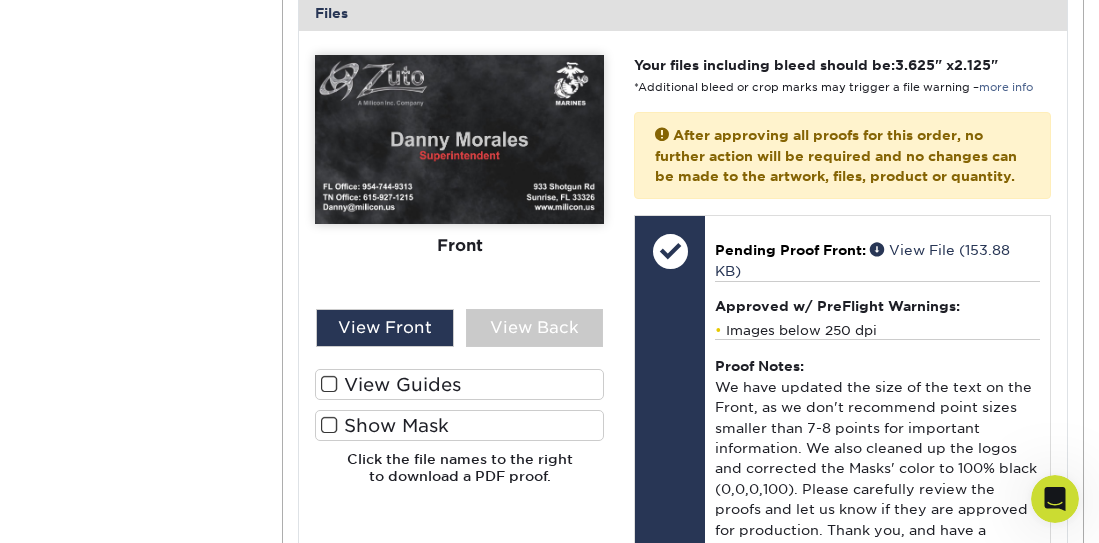 click at bounding box center (329, 384) 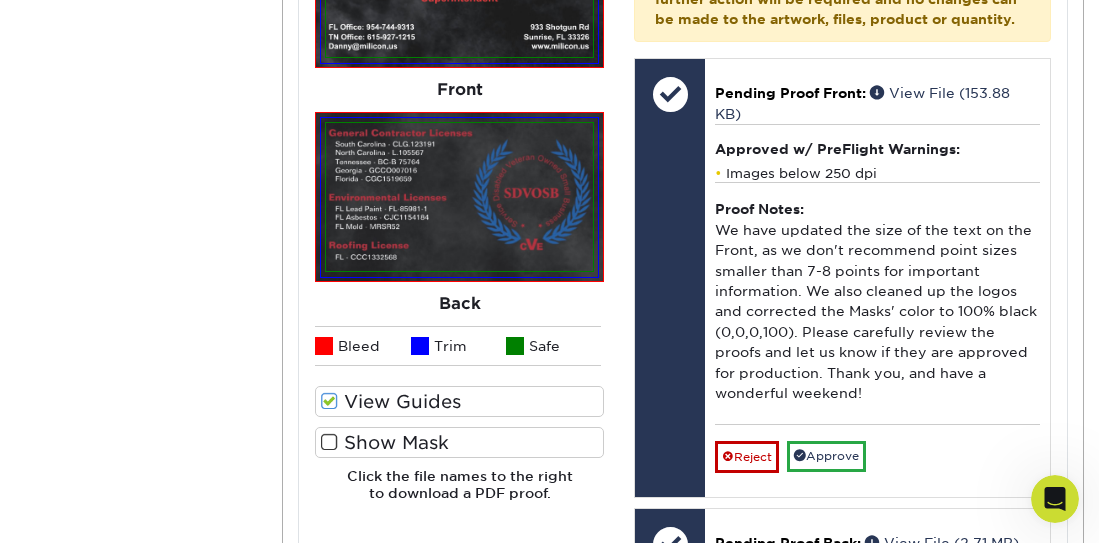 scroll, scrollTop: 1250, scrollLeft: 0, axis: vertical 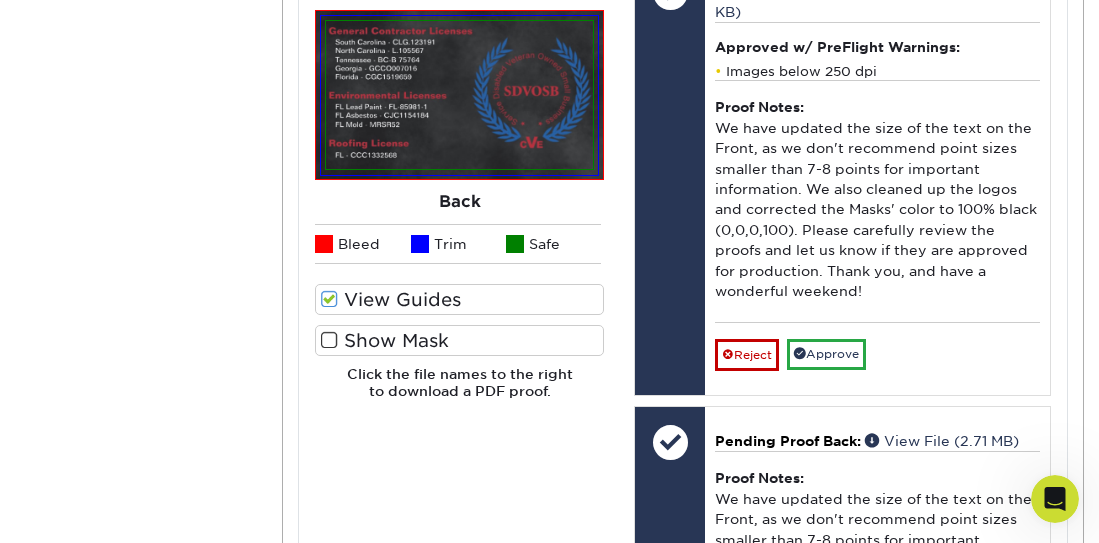 click at bounding box center [329, 340] 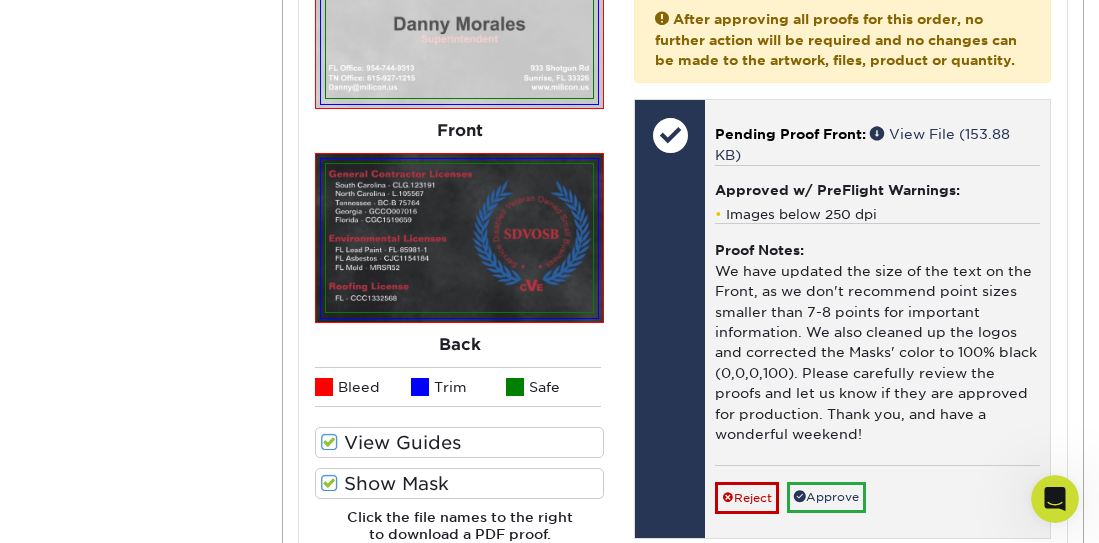scroll, scrollTop: 1111, scrollLeft: 0, axis: vertical 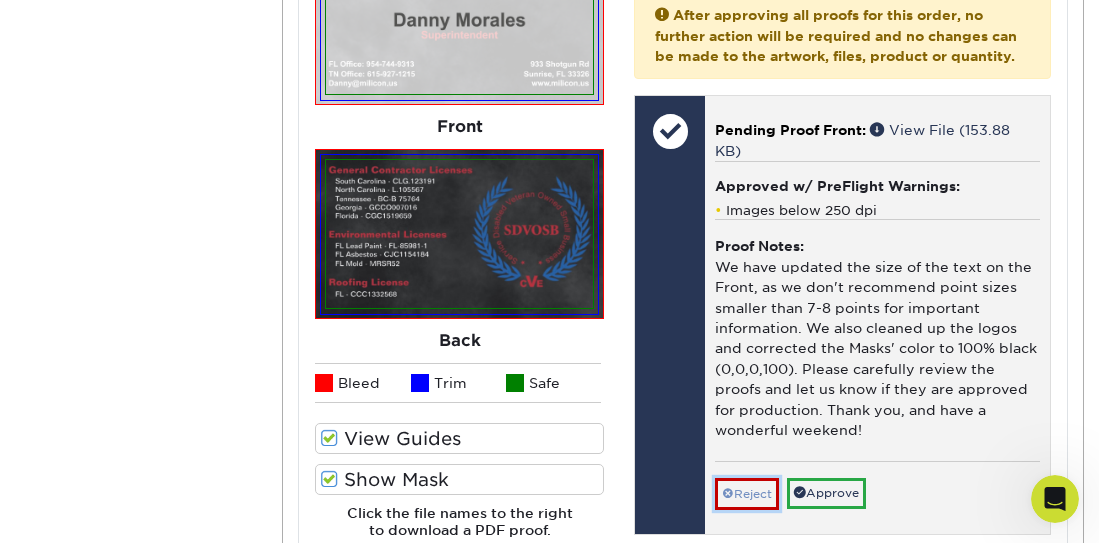 click on "Reject" at bounding box center [747, 494] 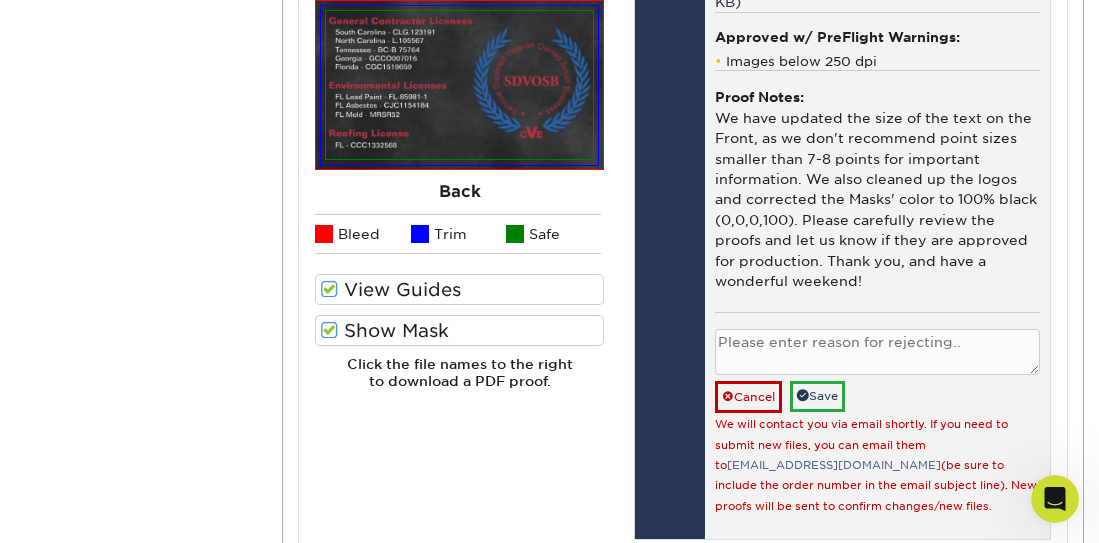 scroll, scrollTop: 1395, scrollLeft: 0, axis: vertical 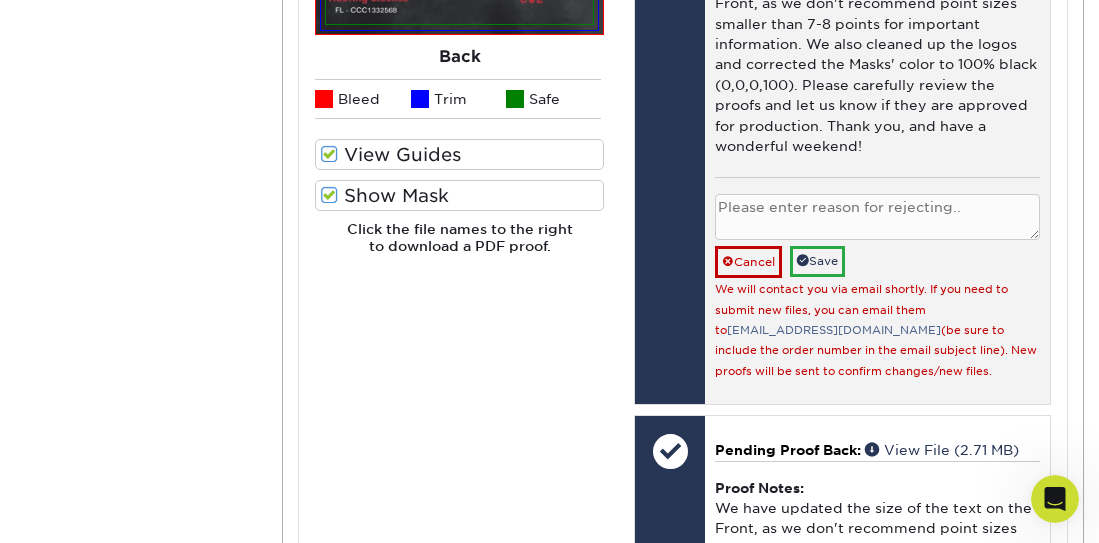 click at bounding box center (877, 217) 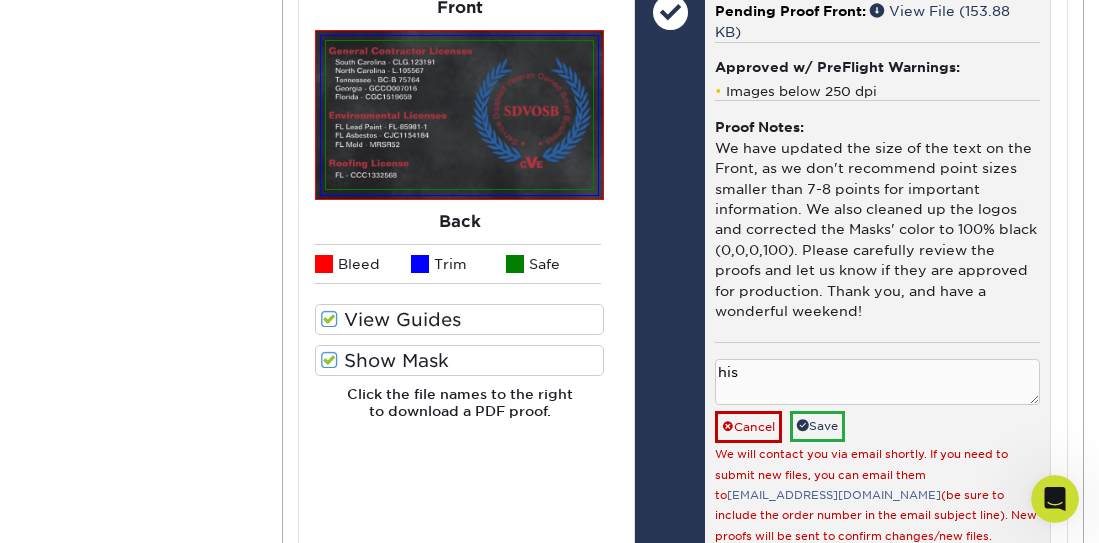 scroll, scrollTop: 1234, scrollLeft: 0, axis: vertical 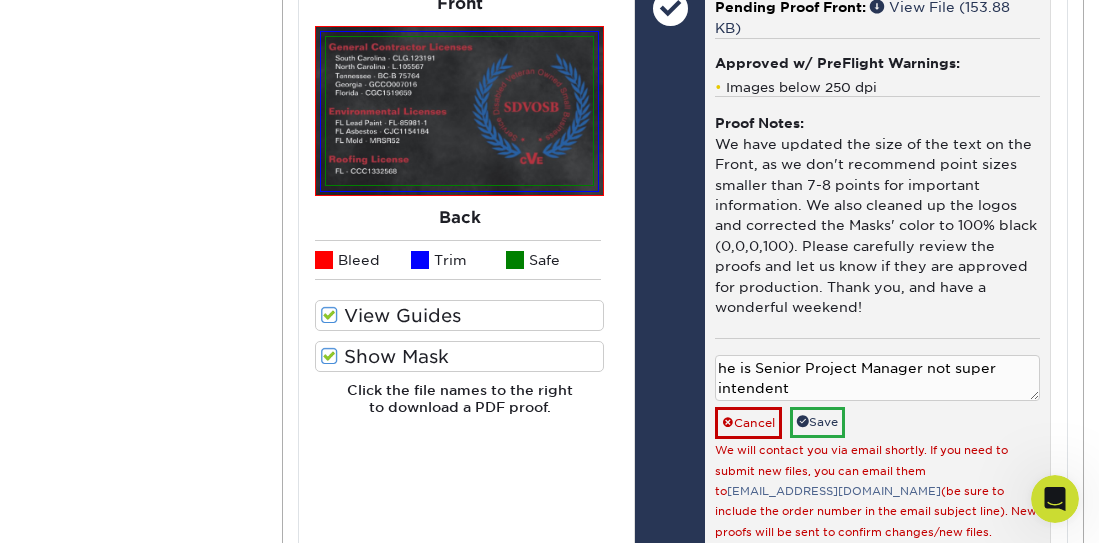 click on "he is Senior Project Manager not super intendent" at bounding box center [877, 378] 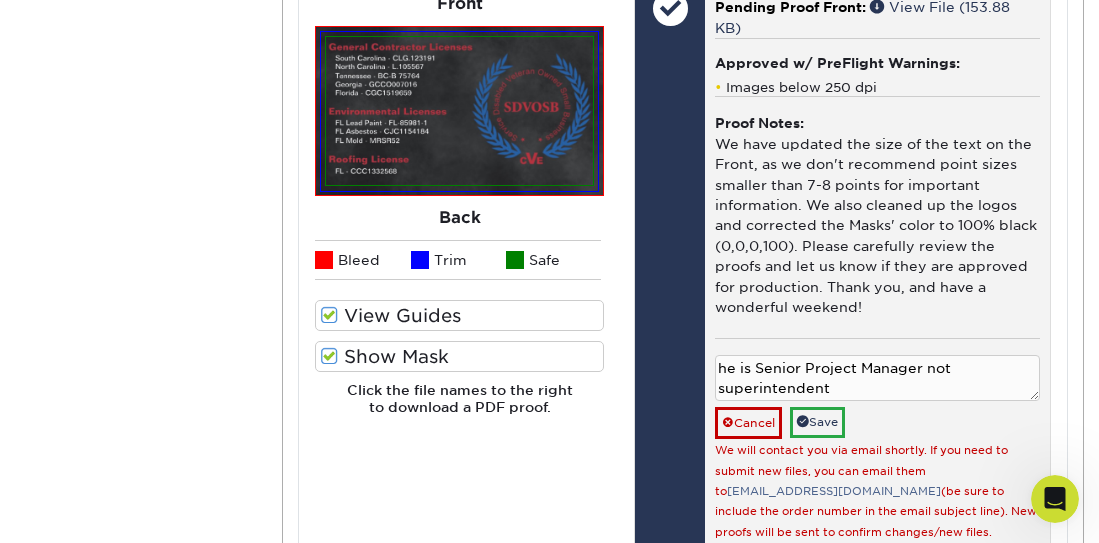 click on "he is Senior Project Manager not superintendent" at bounding box center (877, 378) 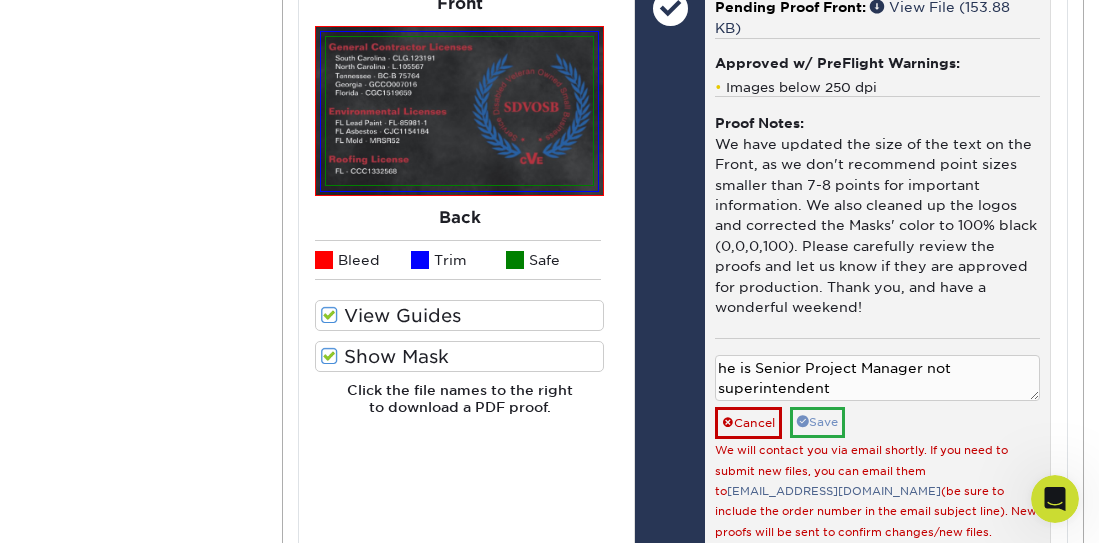 type on "he is Senior Project Manager not superintendent" 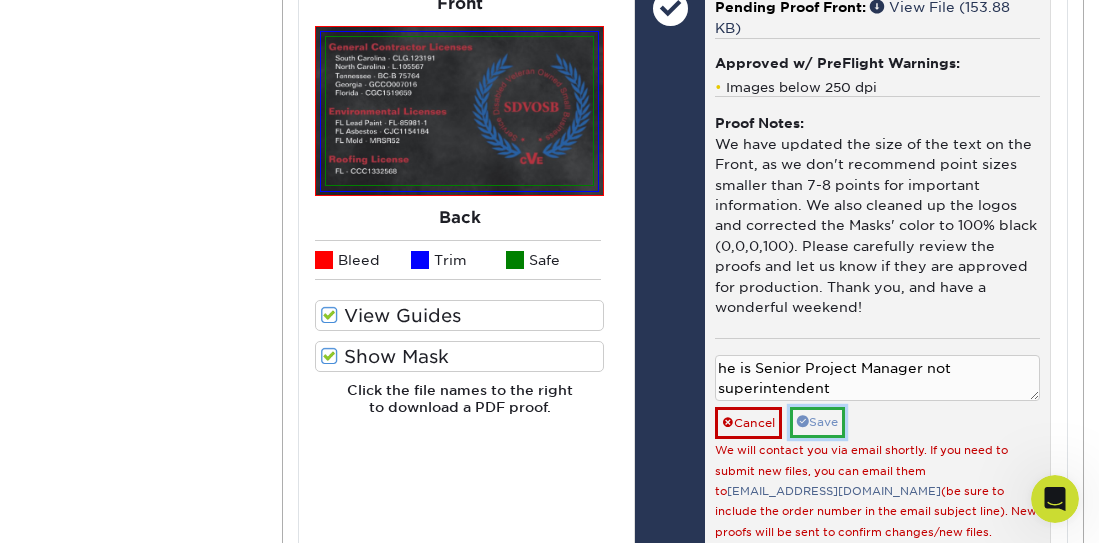 click on "Save" at bounding box center [817, 422] 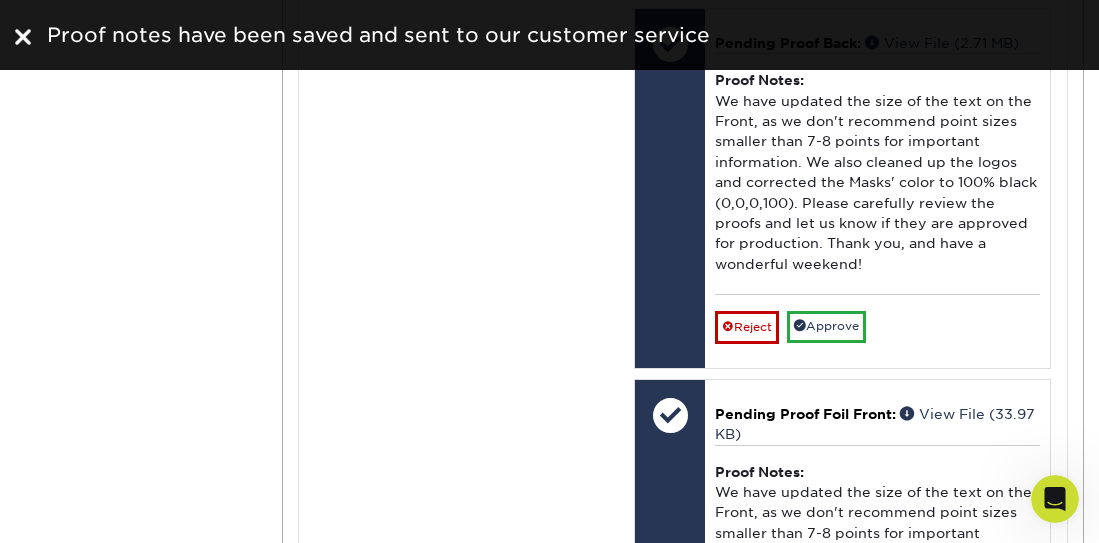 scroll, scrollTop: 1869, scrollLeft: 0, axis: vertical 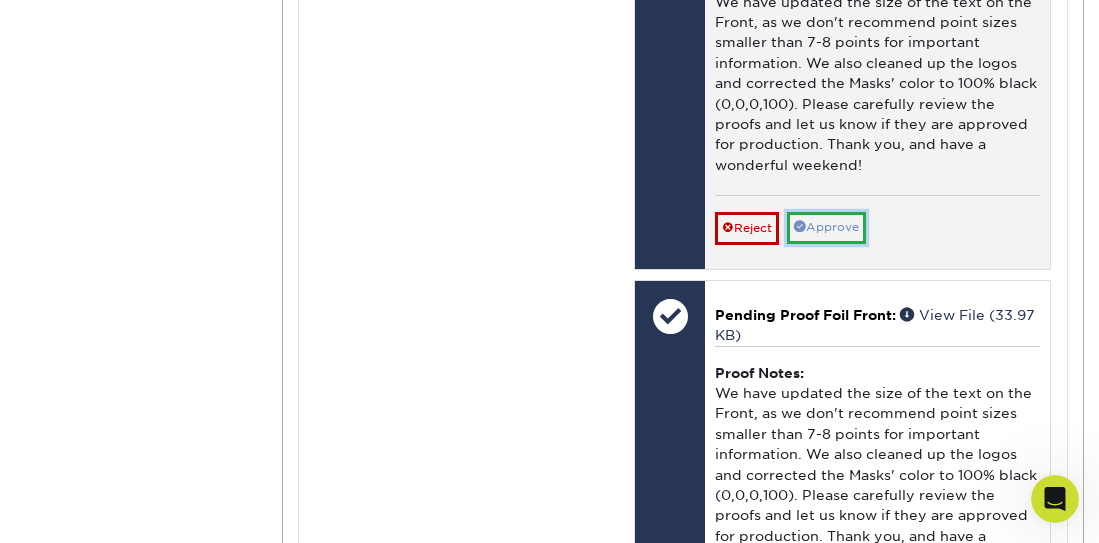 click on "Approve" at bounding box center [826, 227] 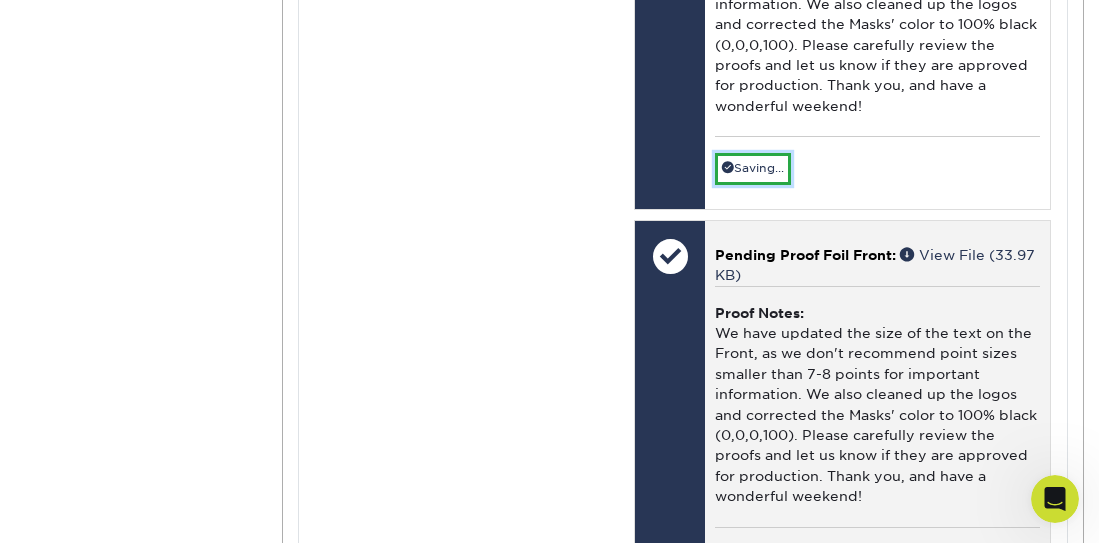 scroll, scrollTop: 2092, scrollLeft: 0, axis: vertical 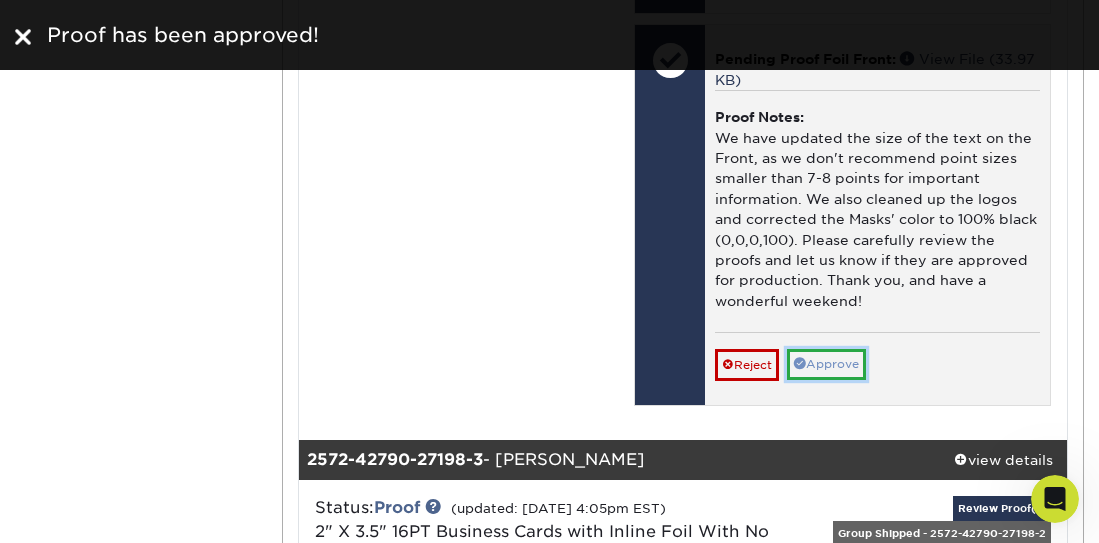 click on "Approve" at bounding box center [826, 364] 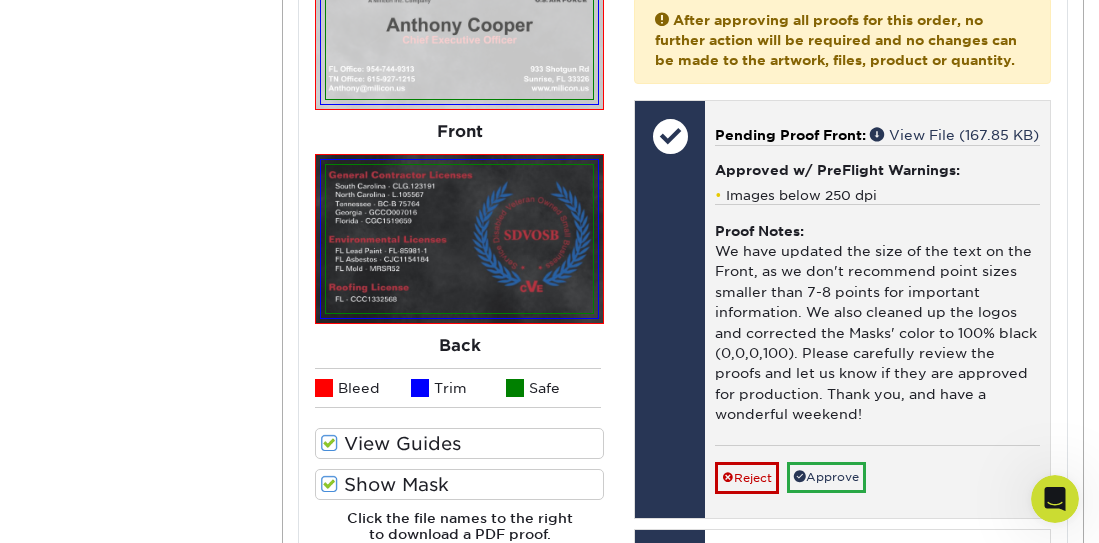 scroll, scrollTop: 3132, scrollLeft: 0, axis: vertical 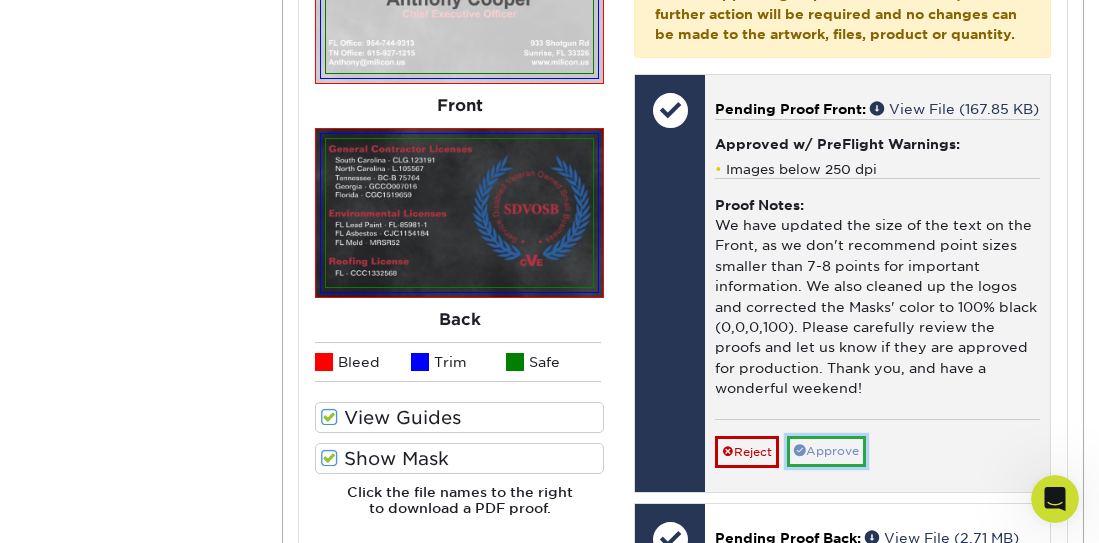 click on "Approve" at bounding box center [826, 451] 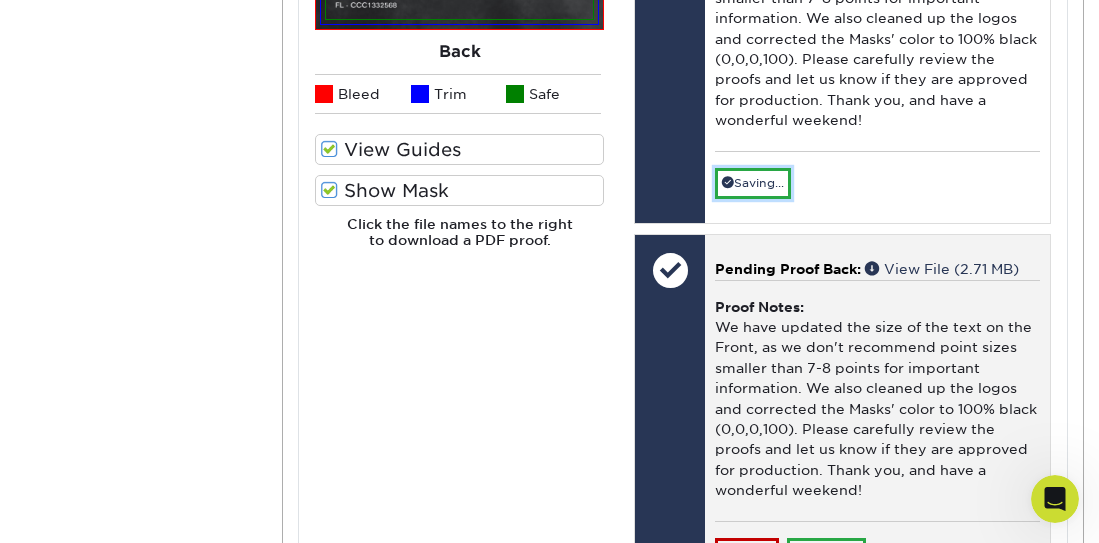 scroll, scrollTop: 3515, scrollLeft: 0, axis: vertical 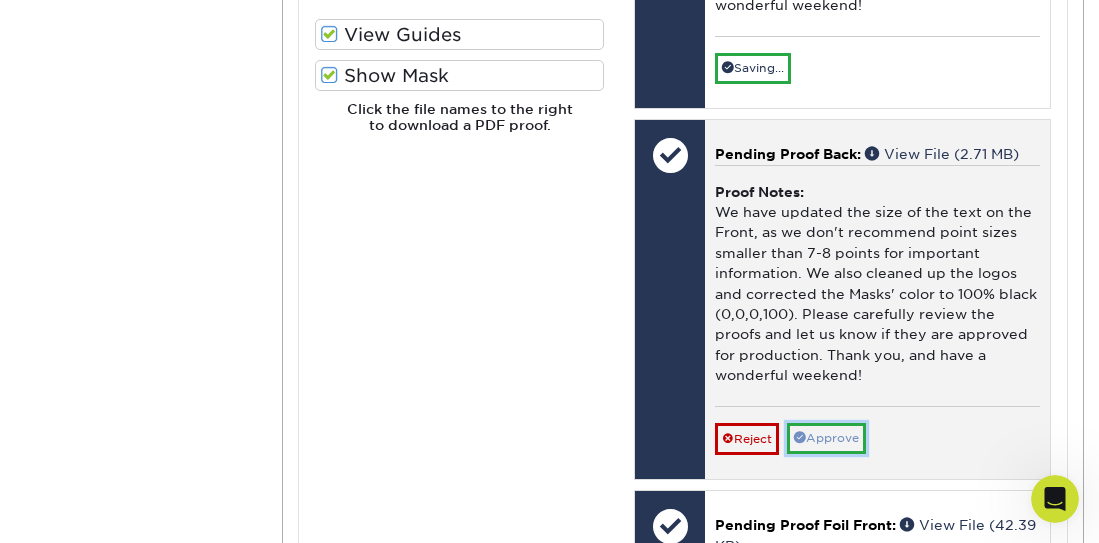 click on "Approve" at bounding box center [826, 438] 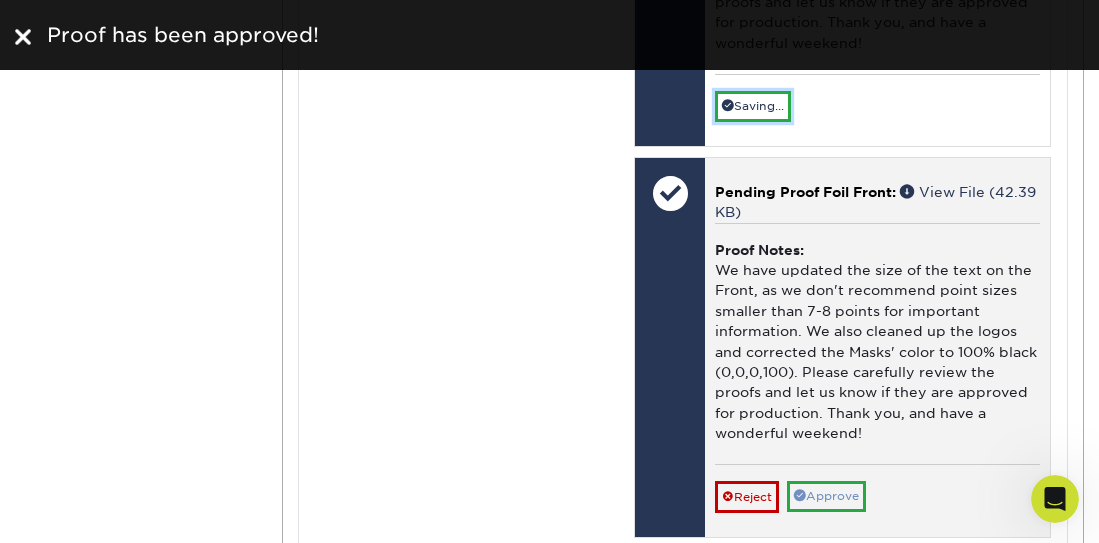 scroll, scrollTop: 3816, scrollLeft: 0, axis: vertical 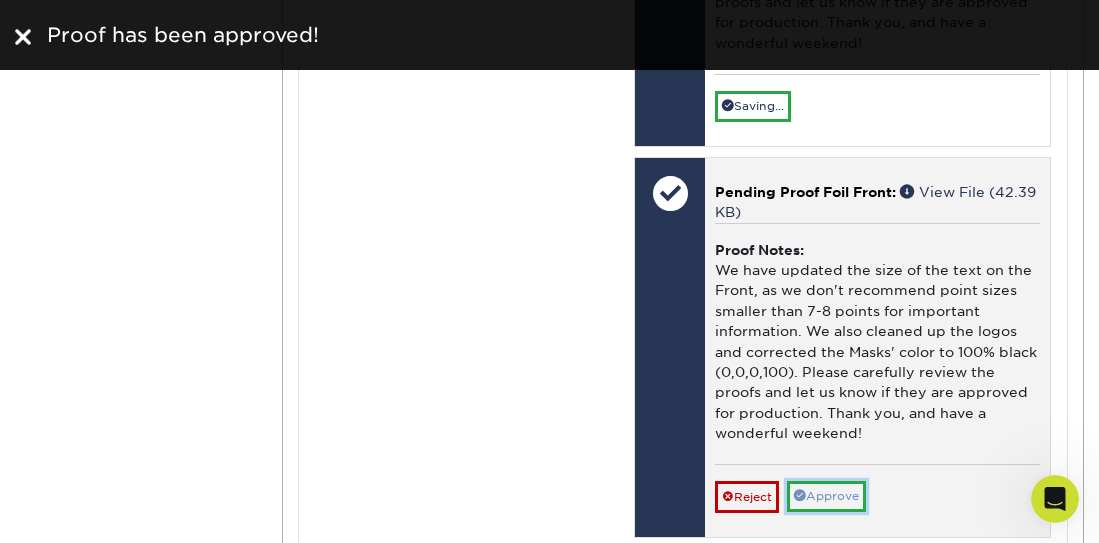 click on "Approve" at bounding box center (826, 496) 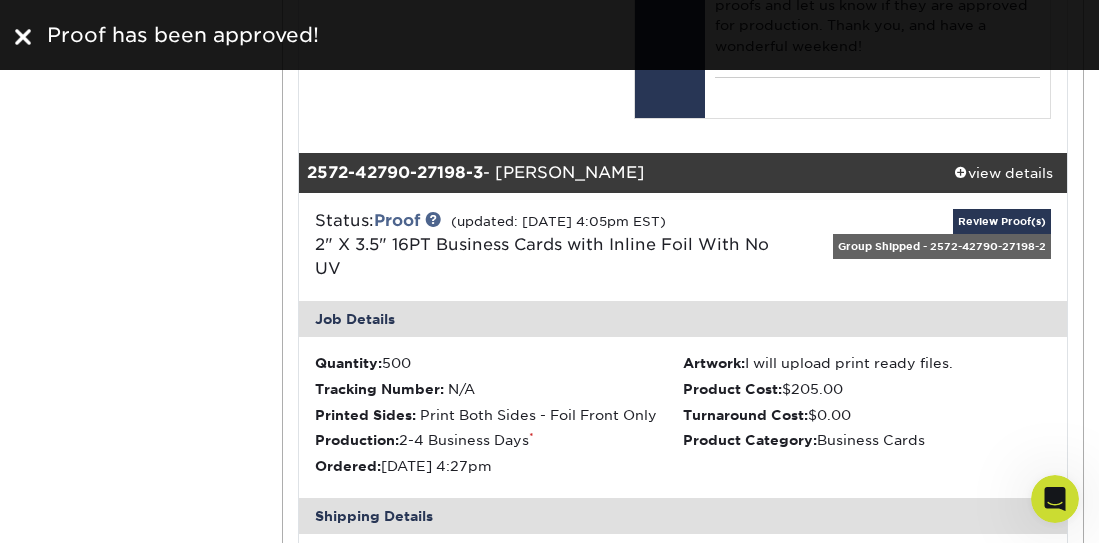 scroll, scrollTop: 2346, scrollLeft: 0, axis: vertical 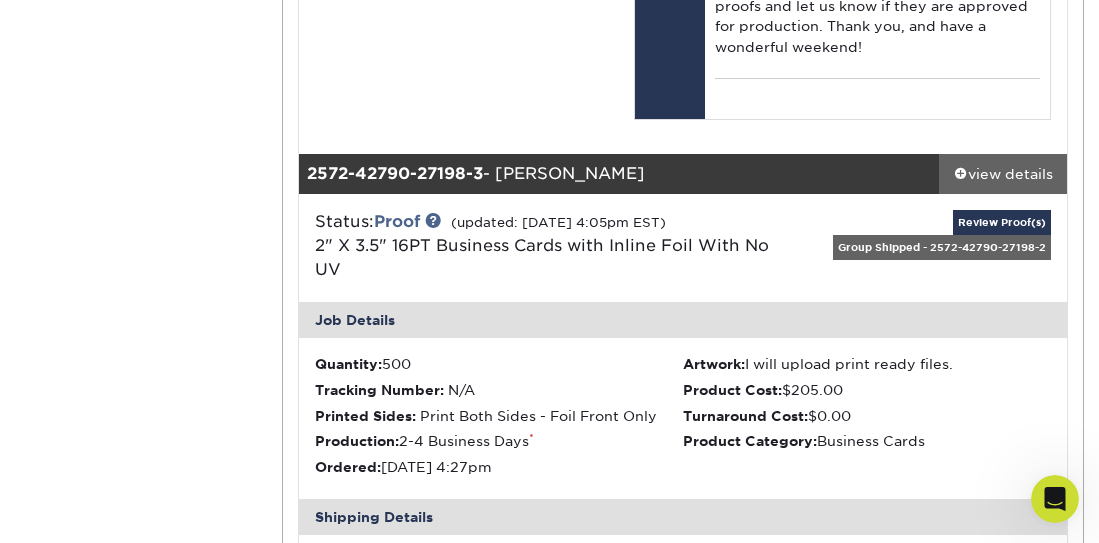click at bounding box center [961, 172] 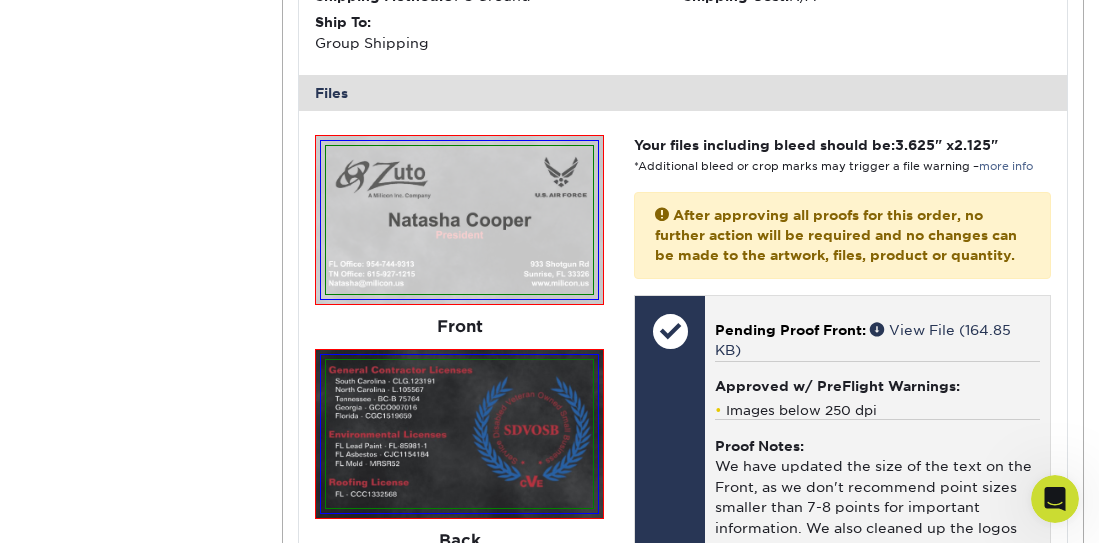 scroll, scrollTop: 3066, scrollLeft: 0, axis: vertical 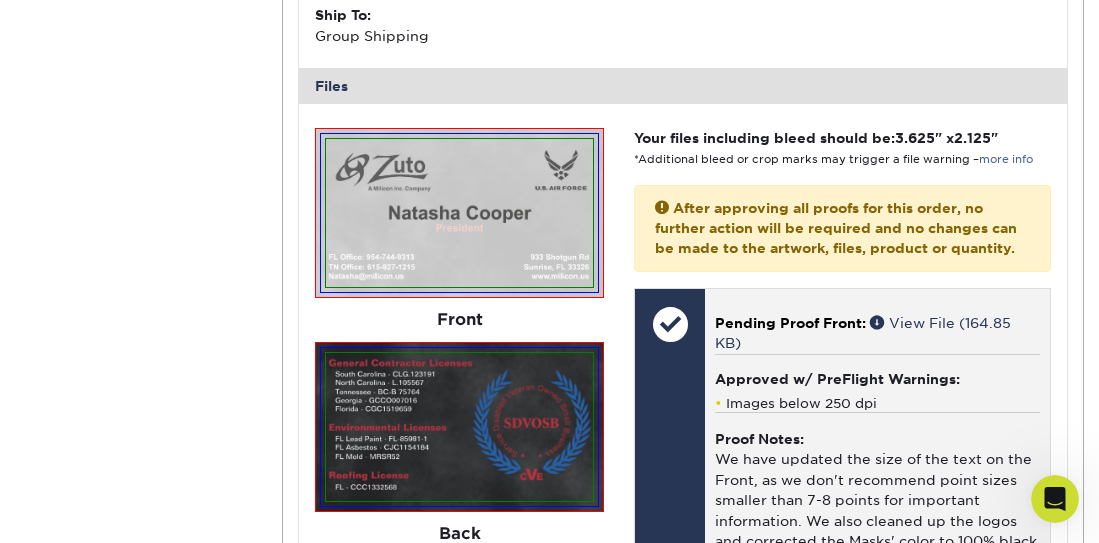click on "Proof Notes: We have updated the size of the text on the Front, as we don't recommend point sizes smaller than 7-8 points for important information. We also cleaned up the logos and corrected the Masks' color to 100% black (0,0,0,100). Please carefully review the proofs and let us know if they are approved for production. Thank you, and have a wonderful weekend!" at bounding box center [877, 532] 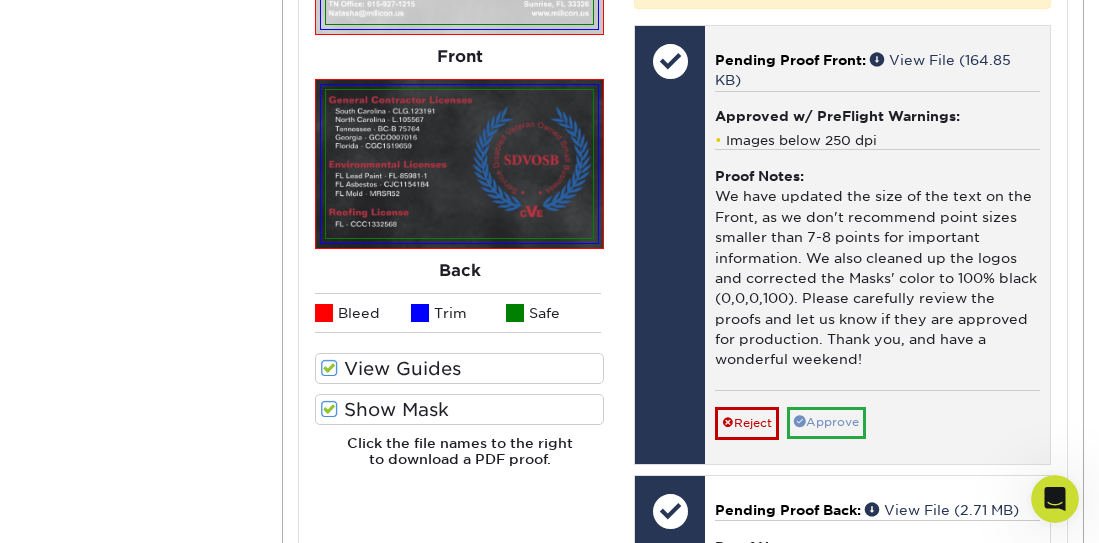 scroll, scrollTop: 3333, scrollLeft: 0, axis: vertical 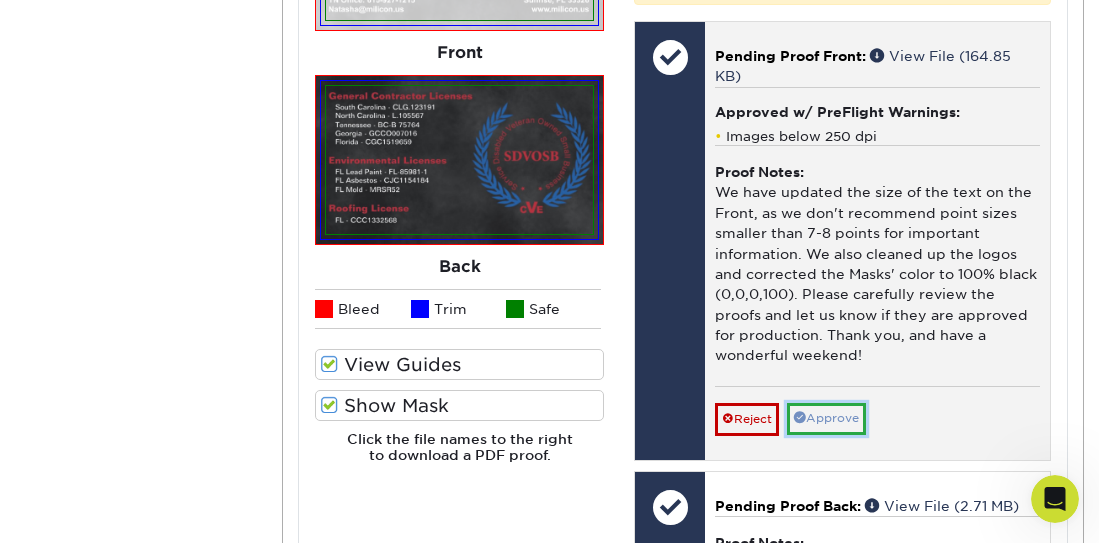 click on "Approve" at bounding box center (826, 418) 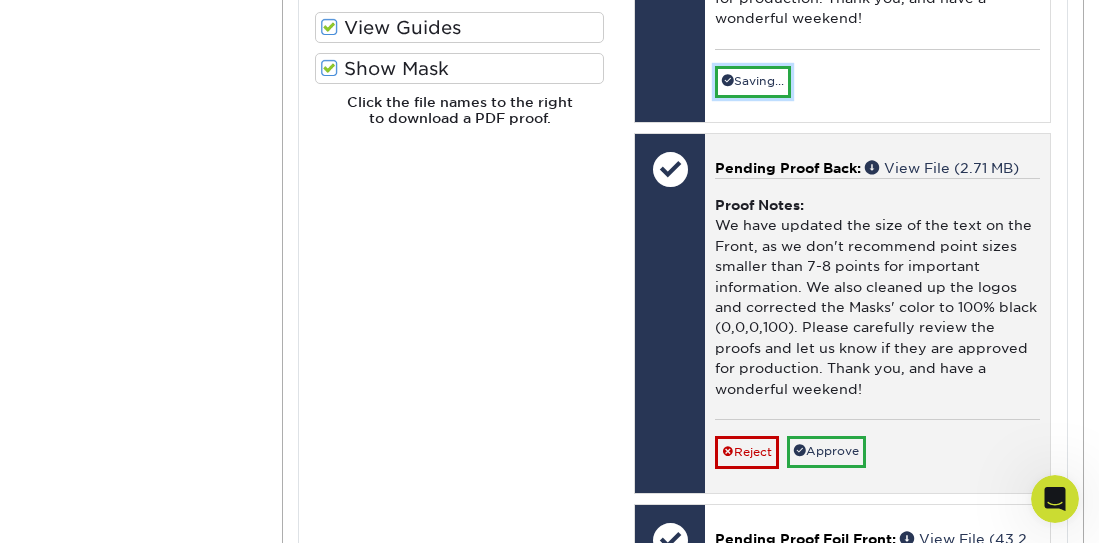 scroll, scrollTop: 3680, scrollLeft: 0, axis: vertical 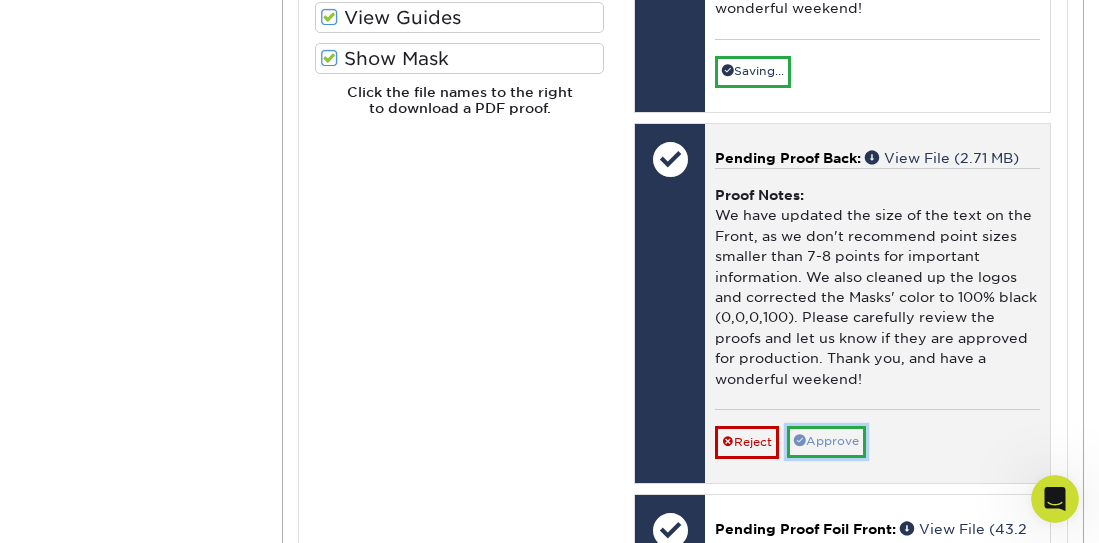 click on "Approve" at bounding box center [826, 441] 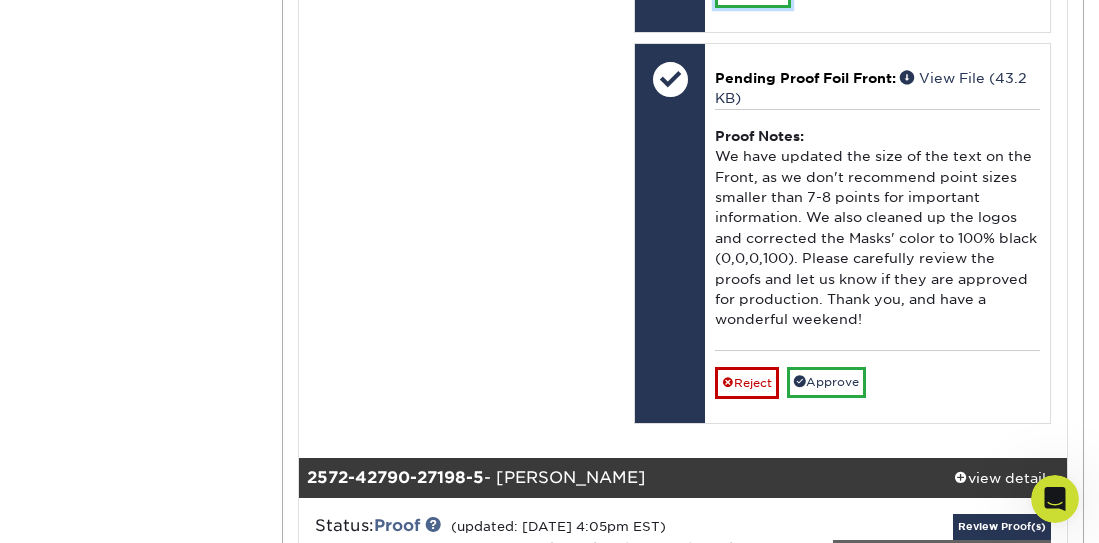 scroll, scrollTop: 4140, scrollLeft: 0, axis: vertical 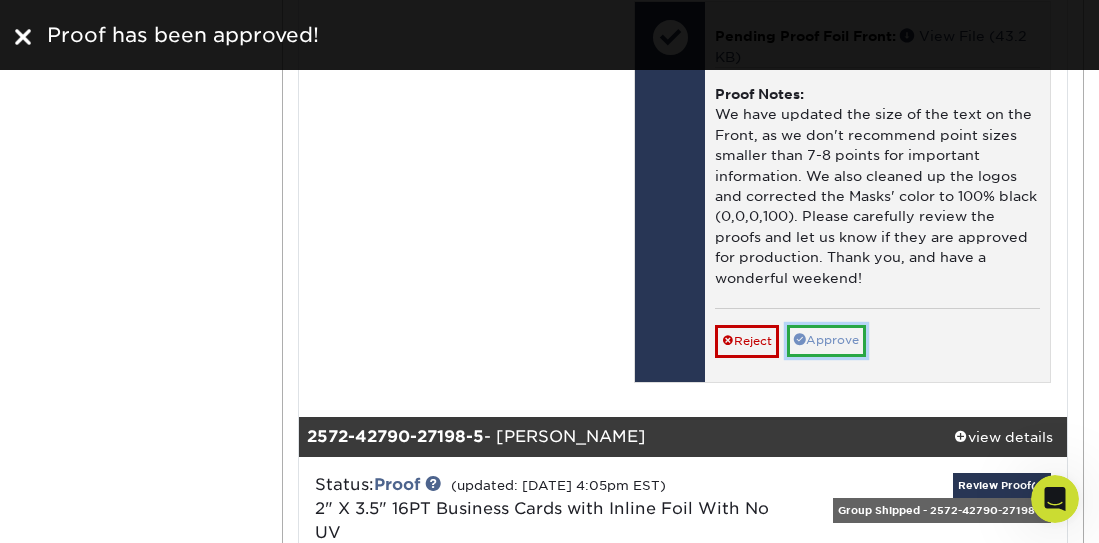 click on "Approve" at bounding box center (826, 340) 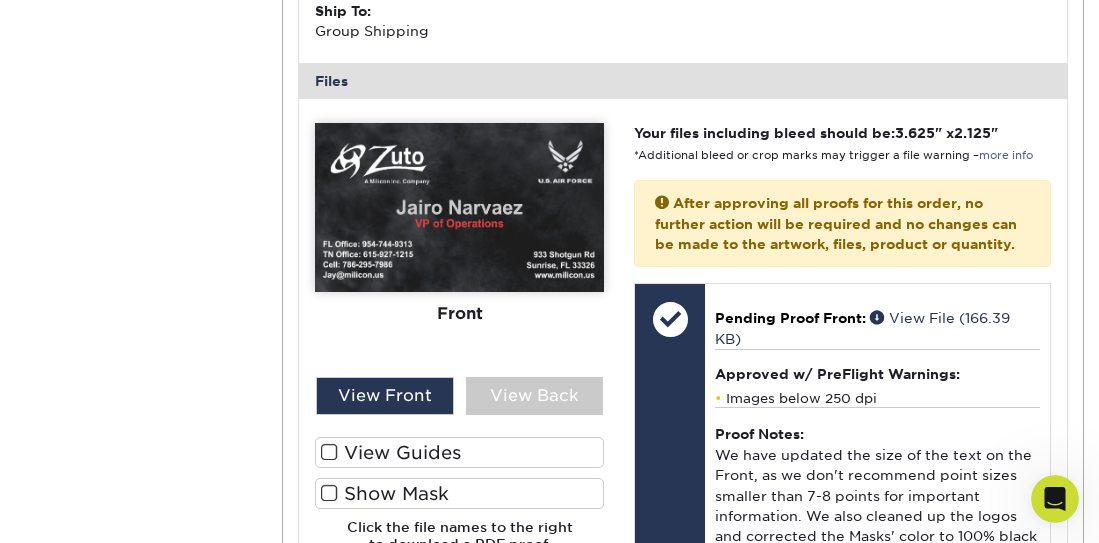 scroll, scrollTop: 4960, scrollLeft: 0, axis: vertical 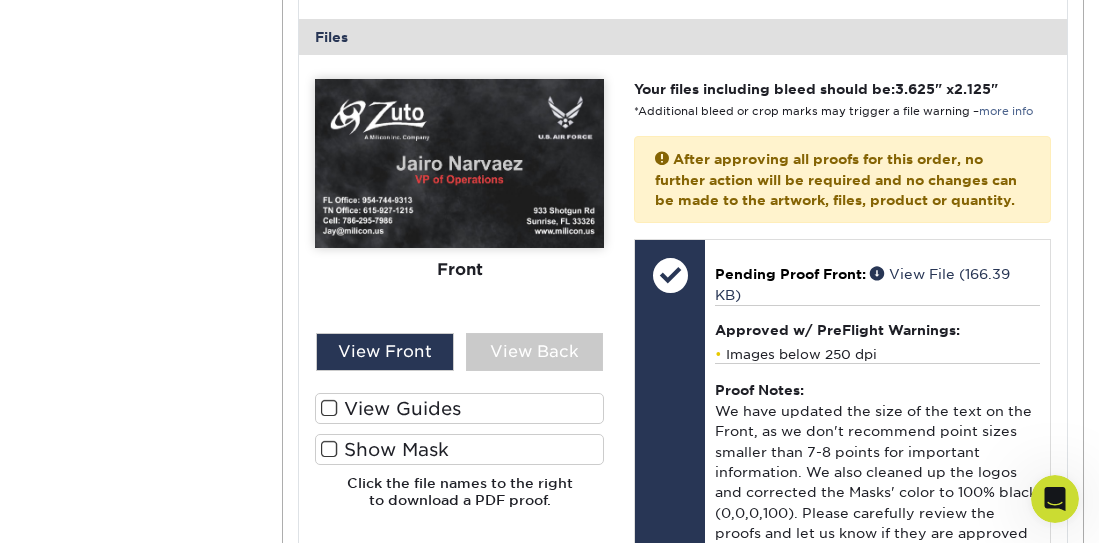 click at bounding box center [329, 449] 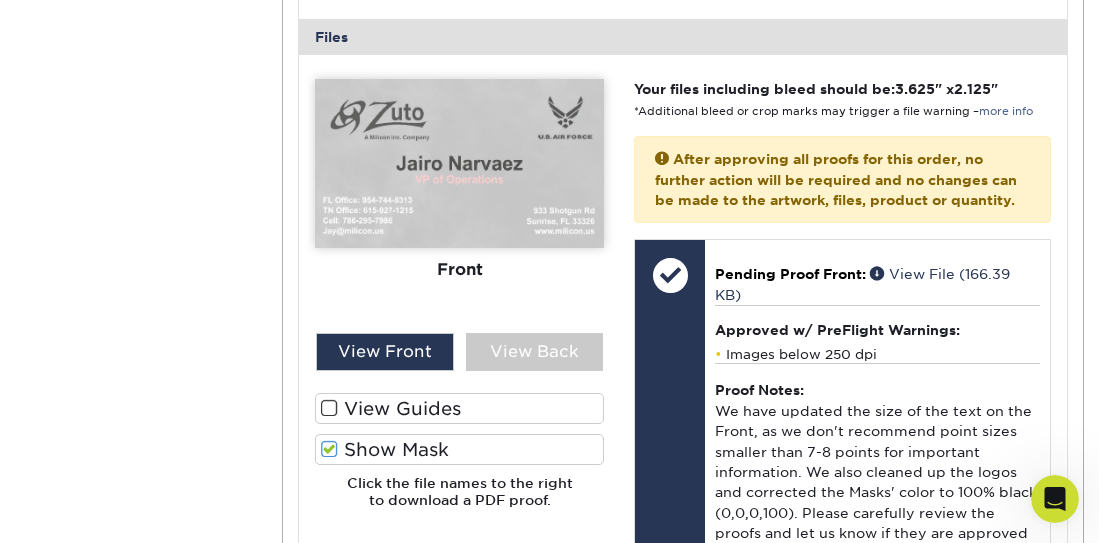 click at bounding box center [329, 408] 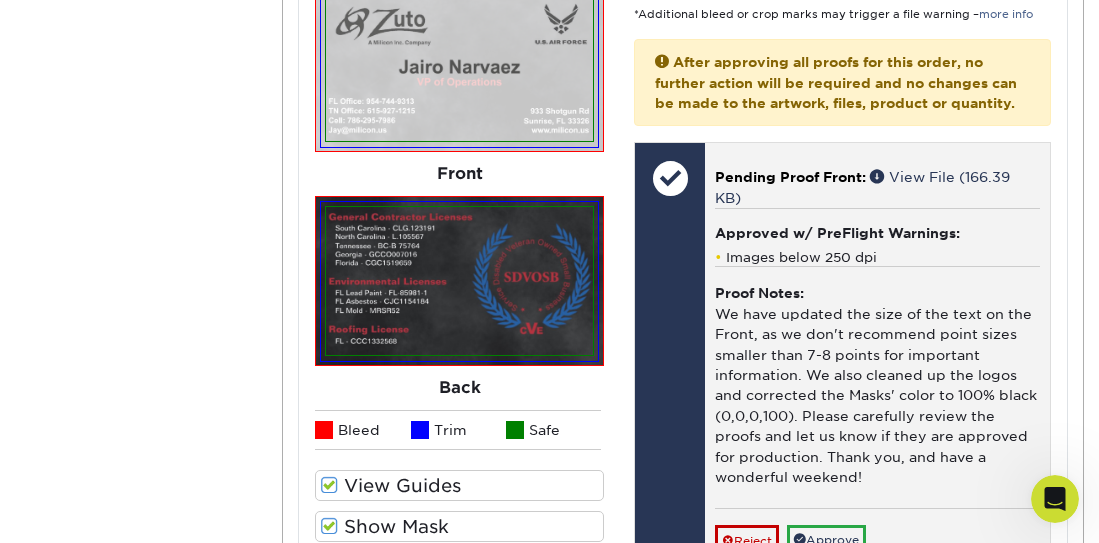 scroll, scrollTop: 5195, scrollLeft: 0, axis: vertical 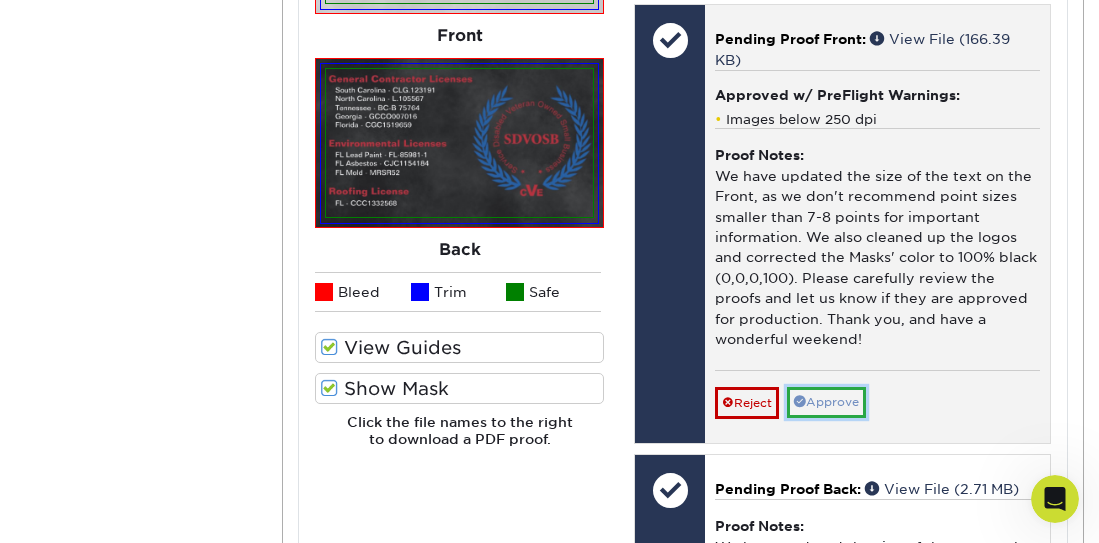 click on "Approve" at bounding box center [826, 402] 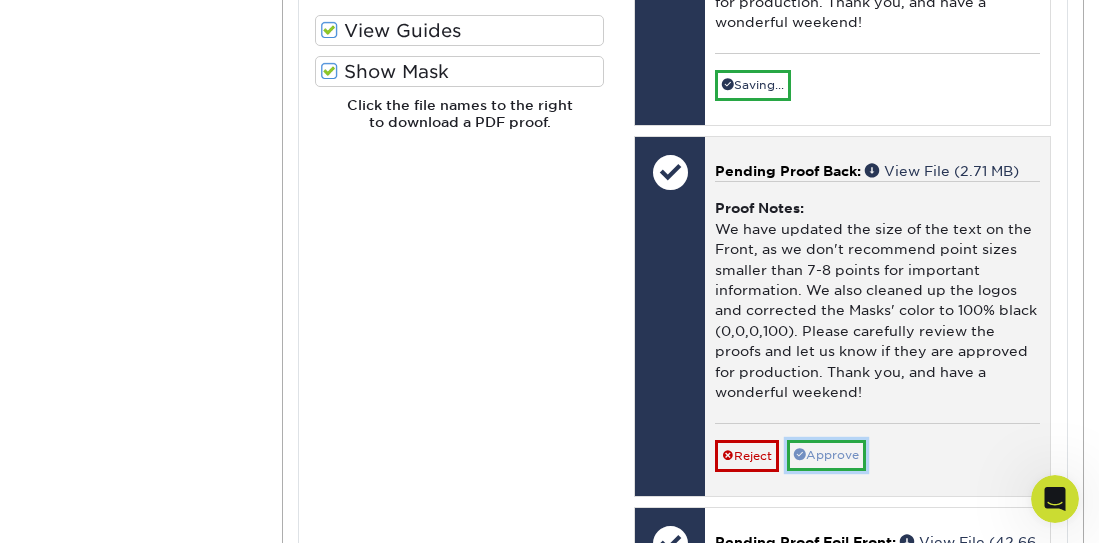 click on "Approve" at bounding box center [826, 455] 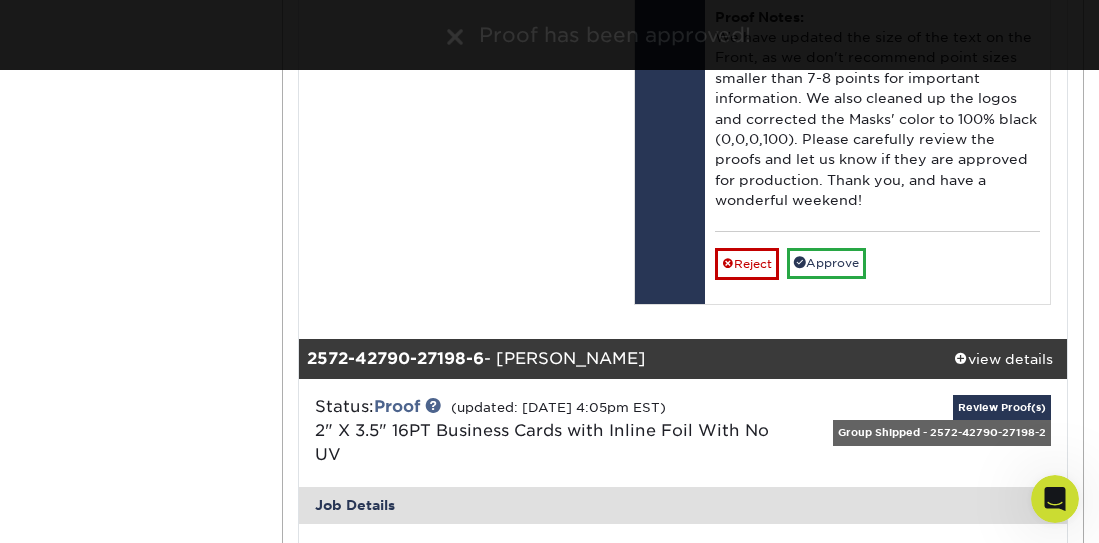 scroll, scrollTop: 6067, scrollLeft: 0, axis: vertical 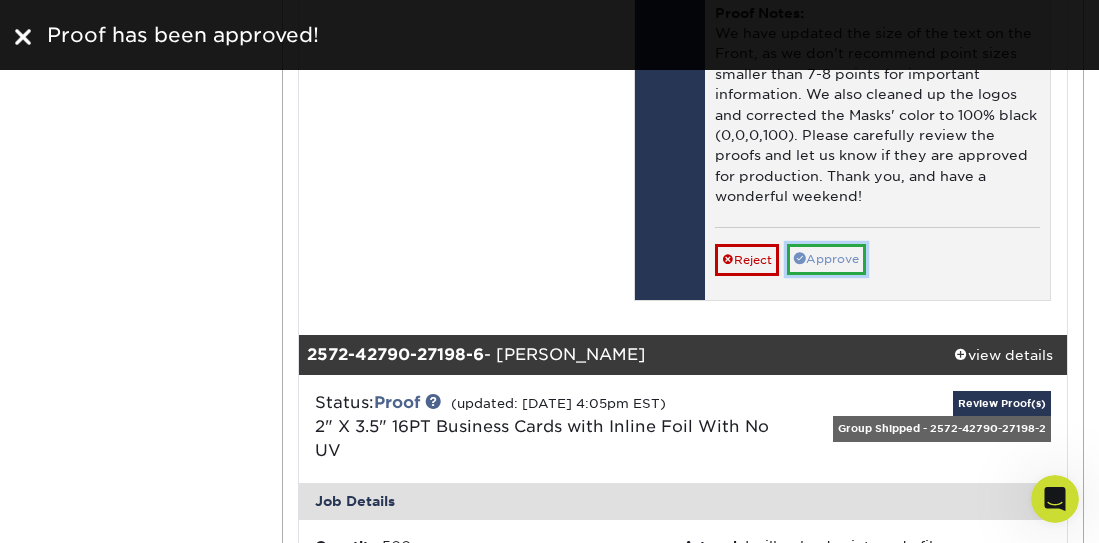 click on "Approve" at bounding box center (826, 259) 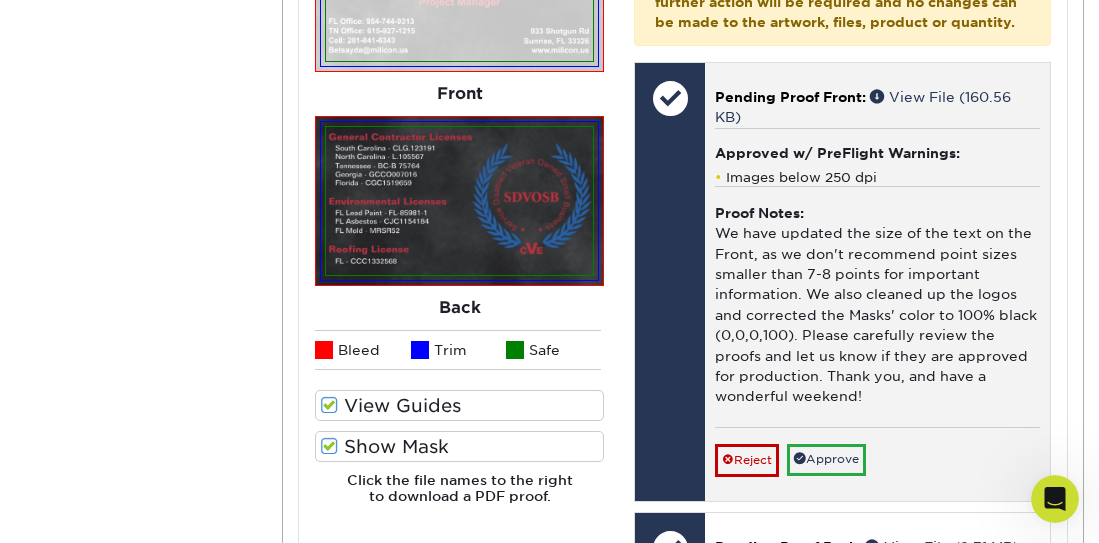 scroll, scrollTop: 7015, scrollLeft: 0, axis: vertical 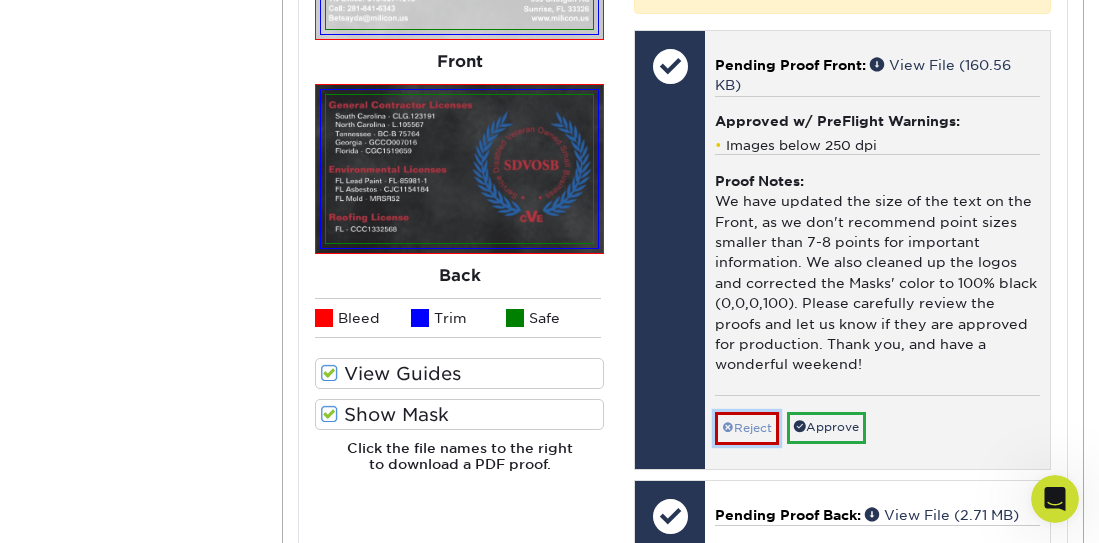 click on "Reject" at bounding box center [747, 428] 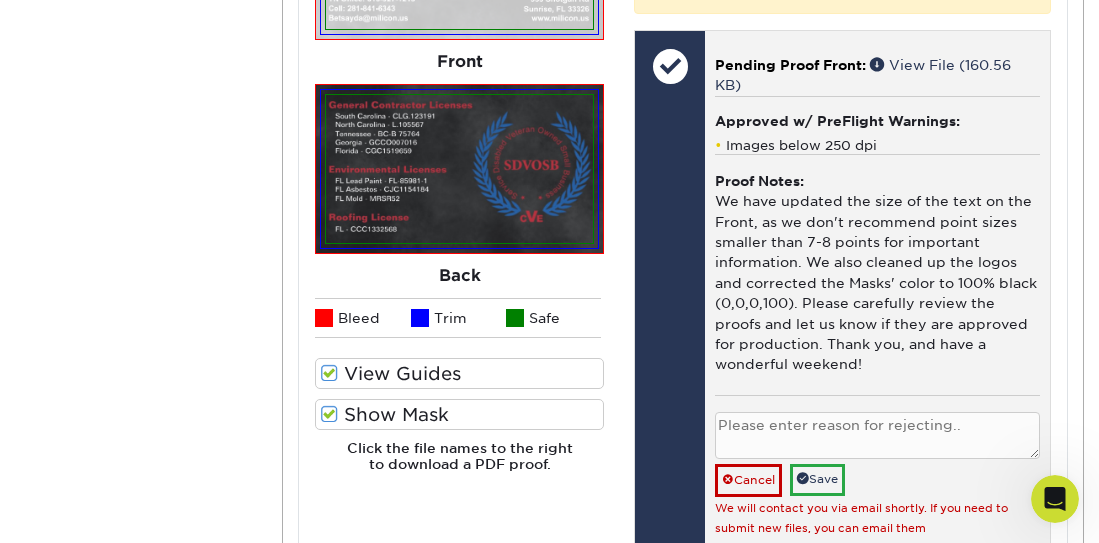 click at bounding box center (877, 435) 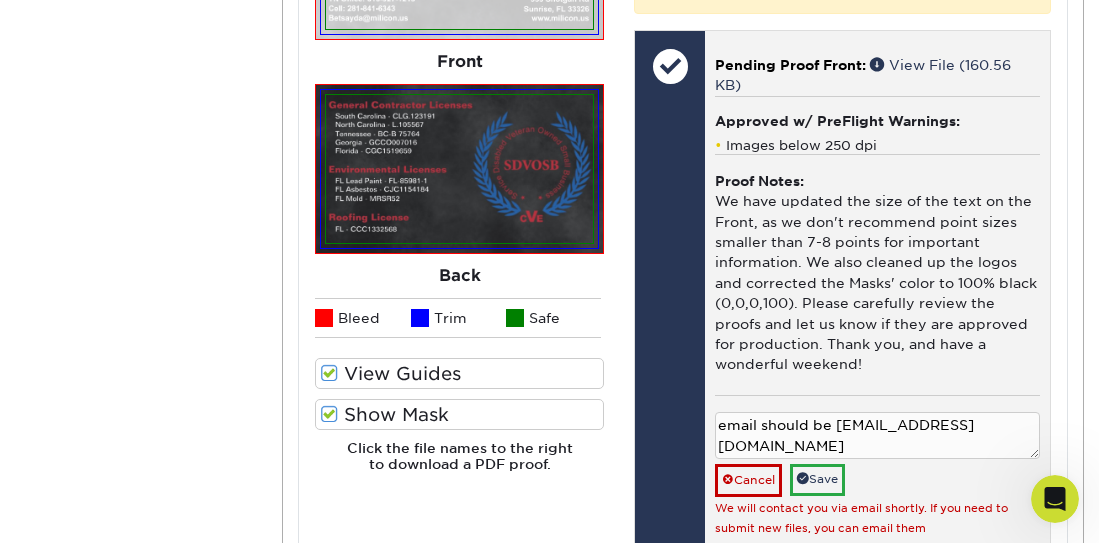 type on "email should be [EMAIL_ADDRESS][DOMAIN_NAME]" 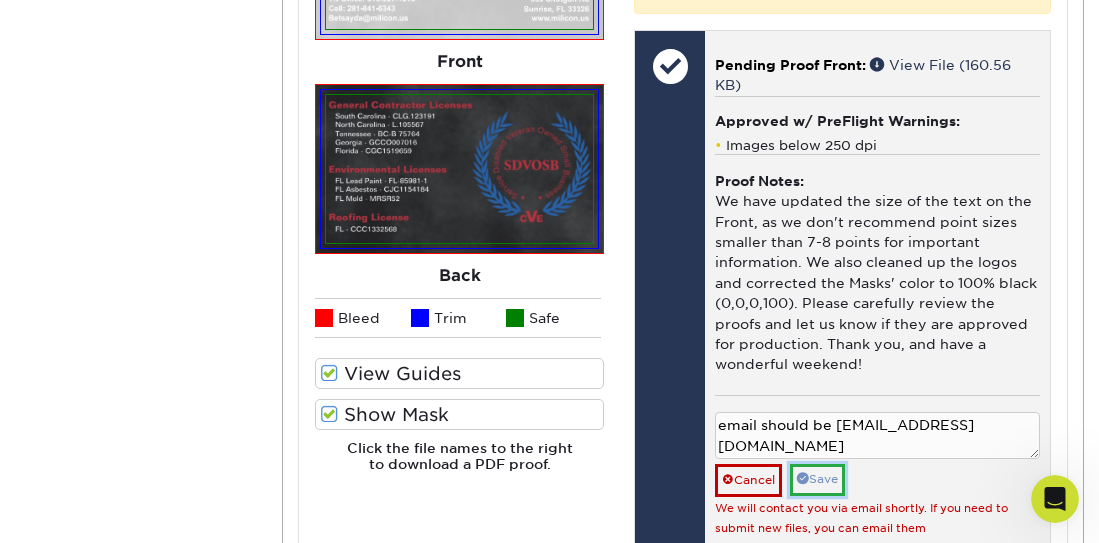 click on "Save" at bounding box center [817, 479] 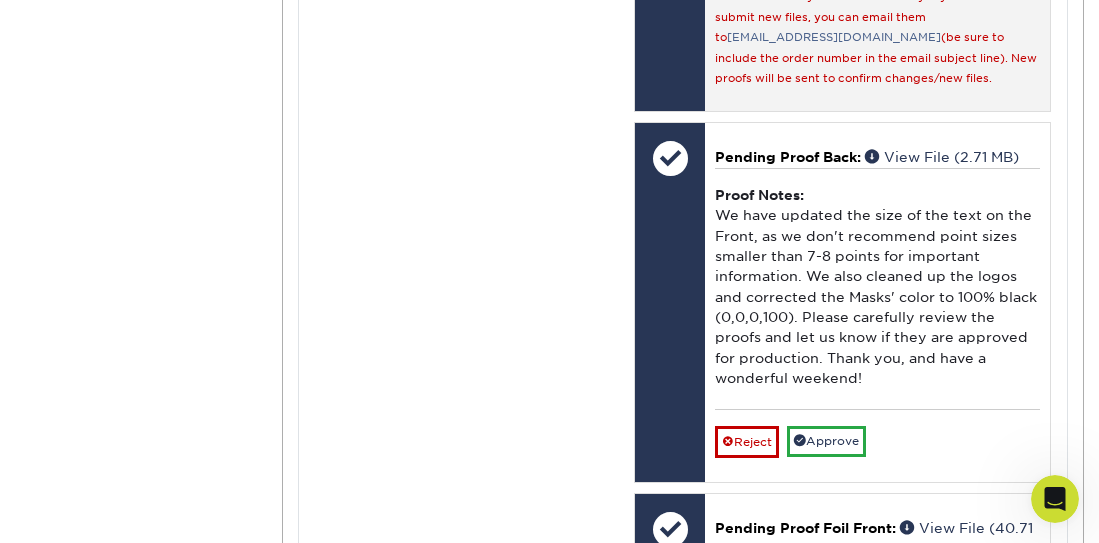 scroll, scrollTop: 7498, scrollLeft: 0, axis: vertical 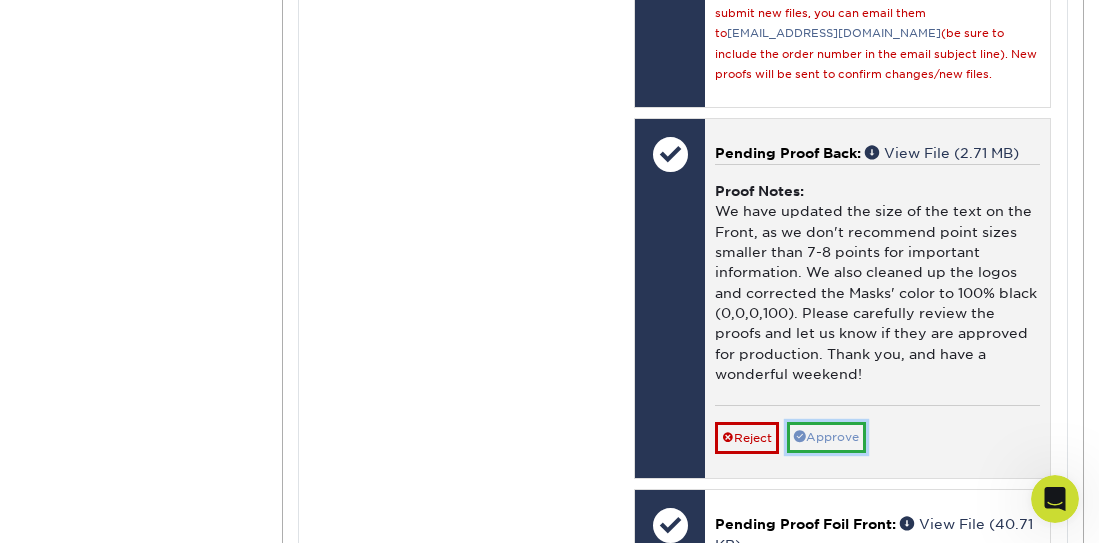 click on "Approve" at bounding box center [826, 437] 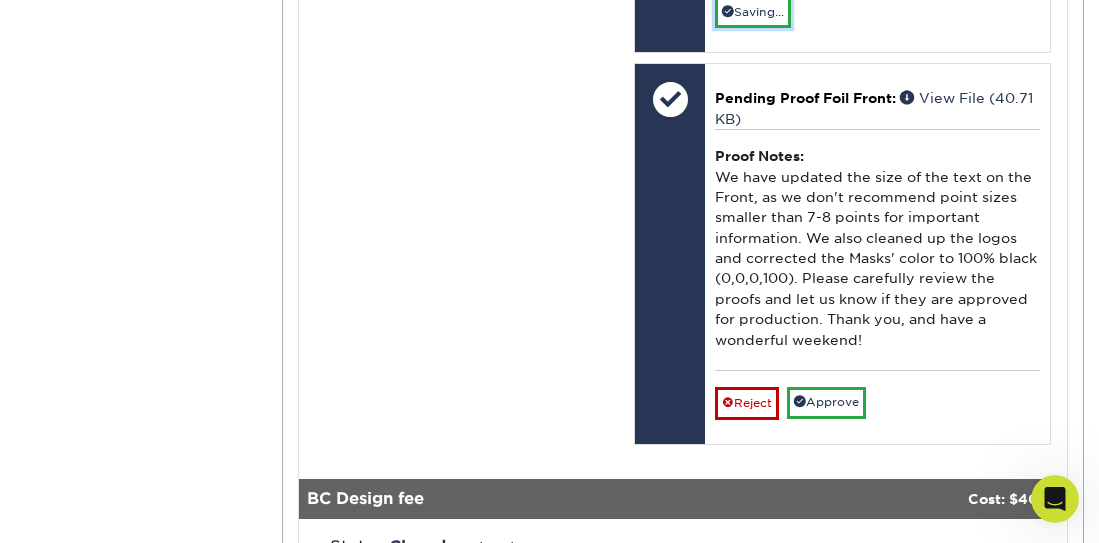 scroll, scrollTop: 7966, scrollLeft: 0, axis: vertical 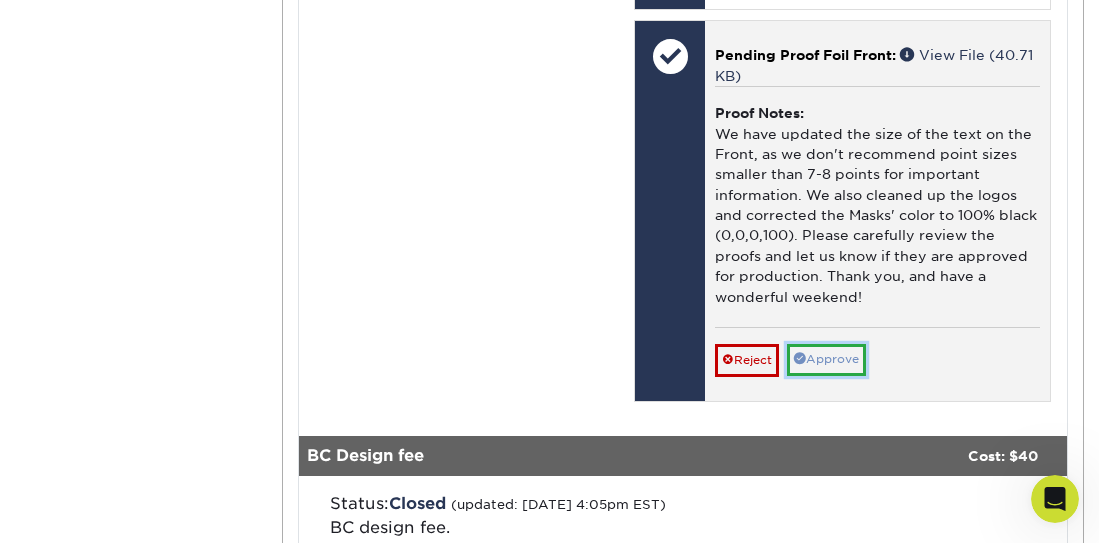 click on "Pending Proof Foil Front:    View File (40.71 KB)
Proof Notes: We have updated the size of the text on the Front, as we don't recommend point sizes smaller than 7-8 points for important information. We also cleaned up the logos and corrected the Masks' color to 100% black (0,0,0,100). Please carefully review the proofs and let us know if they are approved for production. Thank you, and have a wonderful weekend!
Reject
Approve
Cancel
Save
We will contact you via email shortly. If you need to submit new files, you can email them to  [EMAIL_ADDRESS][DOMAIN_NAME]  (be sure to include the order number in the email subject line). New proofs will be sent to confirm changes/new files." at bounding box center [877, 210] 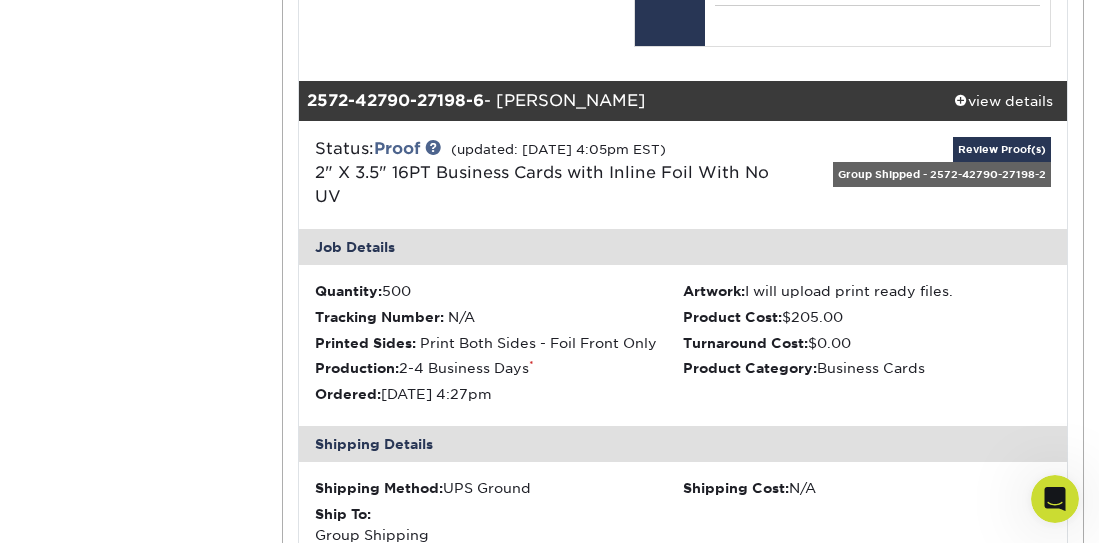 scroll, scrollTop: 6129, scrollLeft: 0, axis: vertical 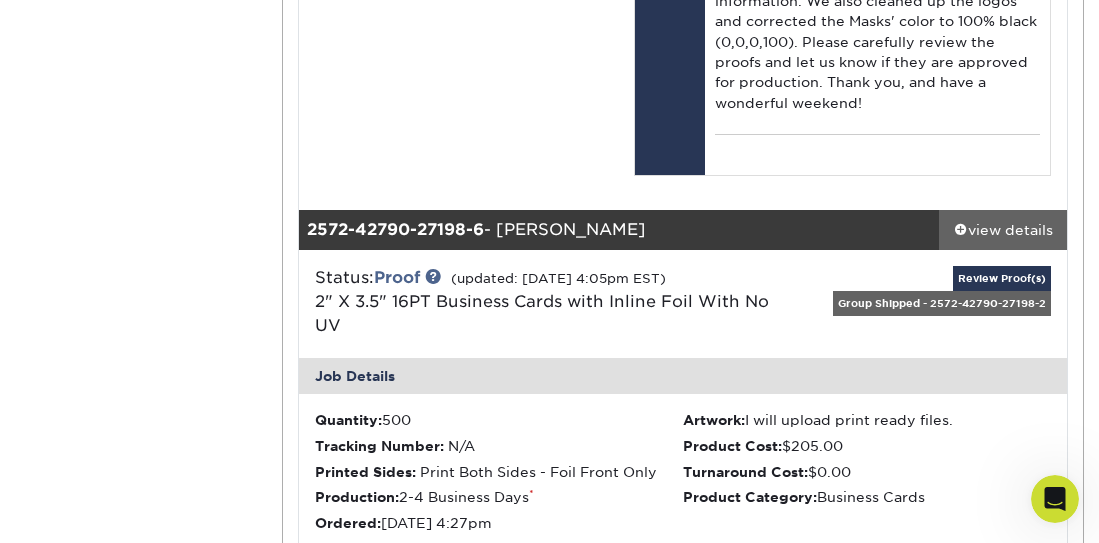 click at bounding box center [961, 228] 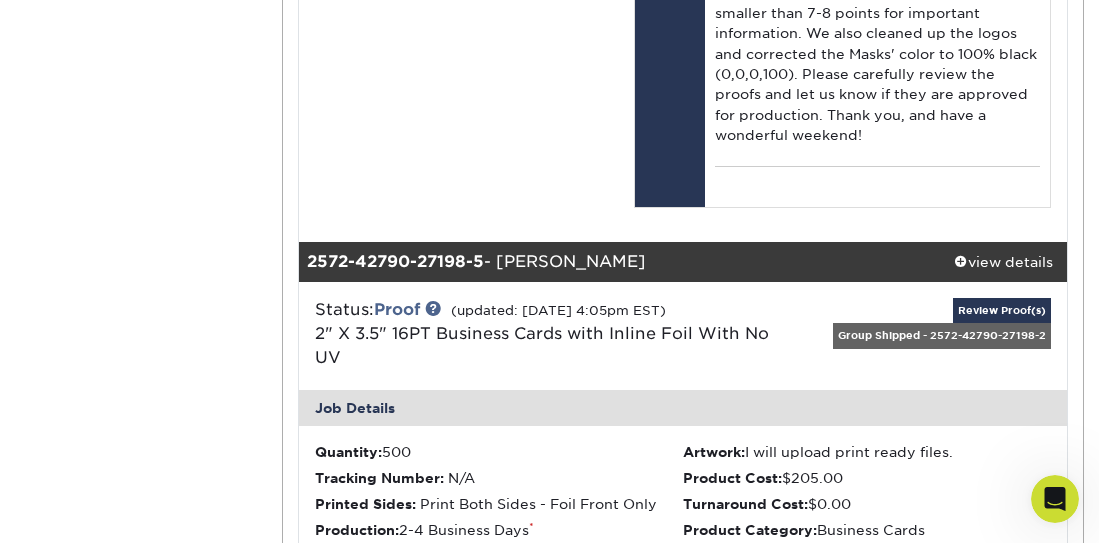 scroll, scrollTop: 4193, scrollLeft: 0, axis: vertical 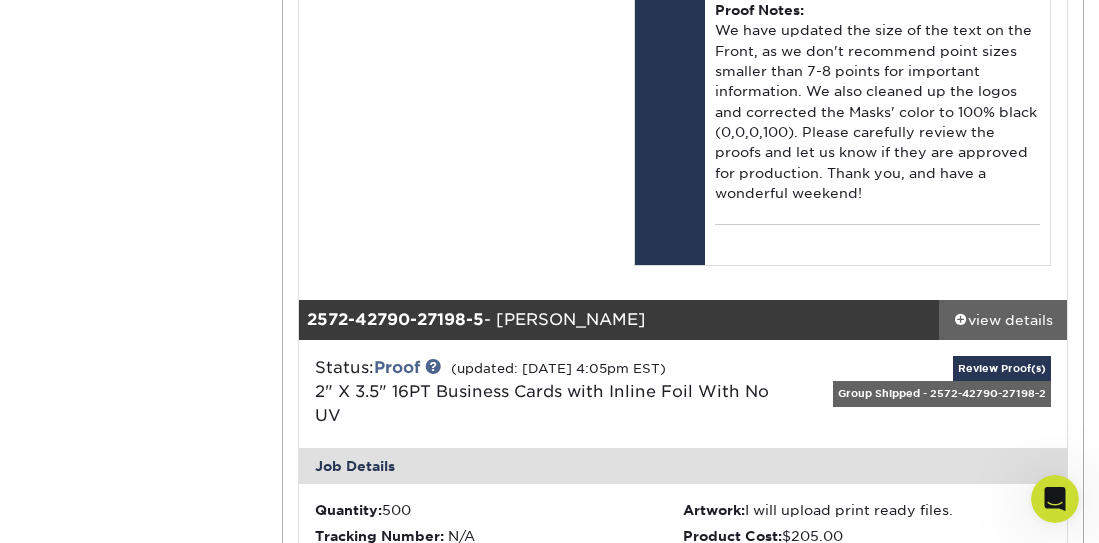 click at bounding box center (961, 319) 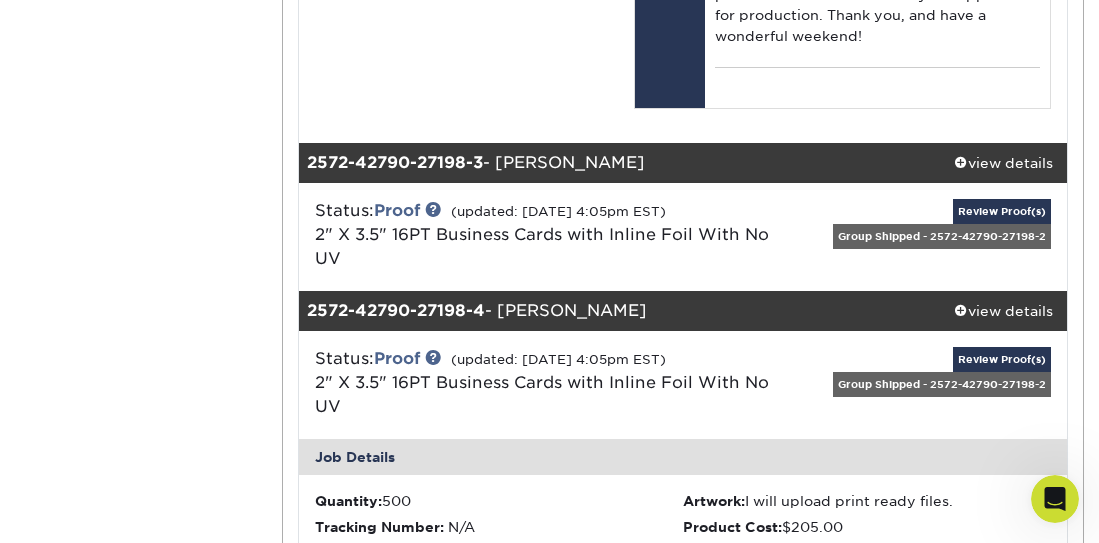 scroll, scrollTop: 2355, scrollLeft: 0, axis: vertical 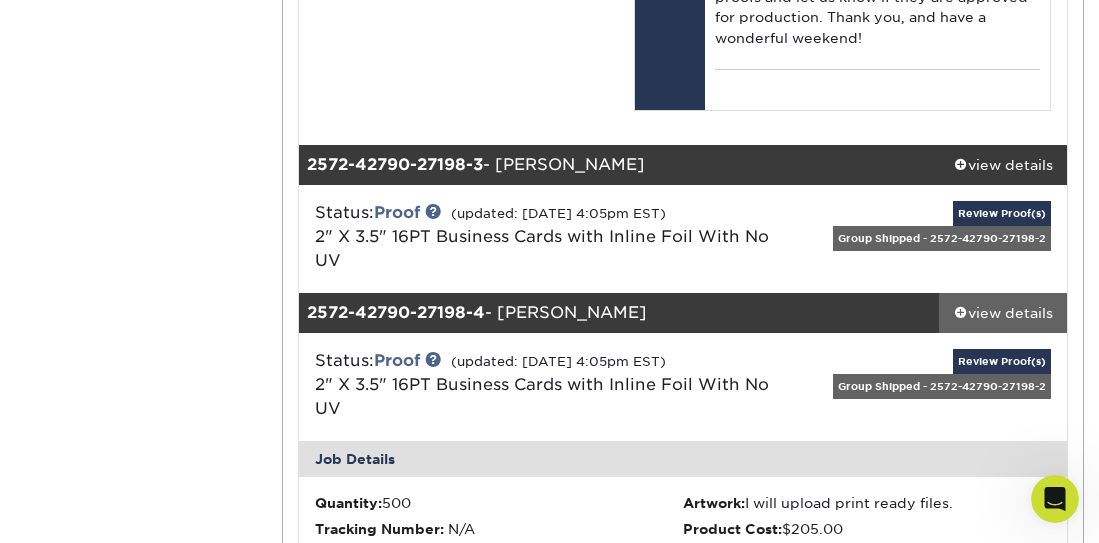 click at bounding box center (961, 311) 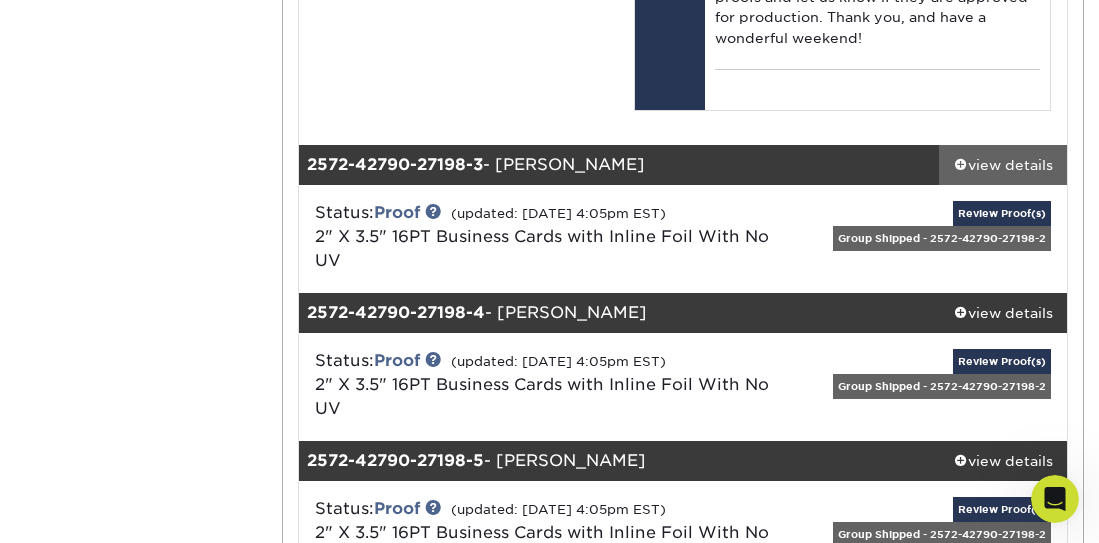 click at bounding box center (961, 163) 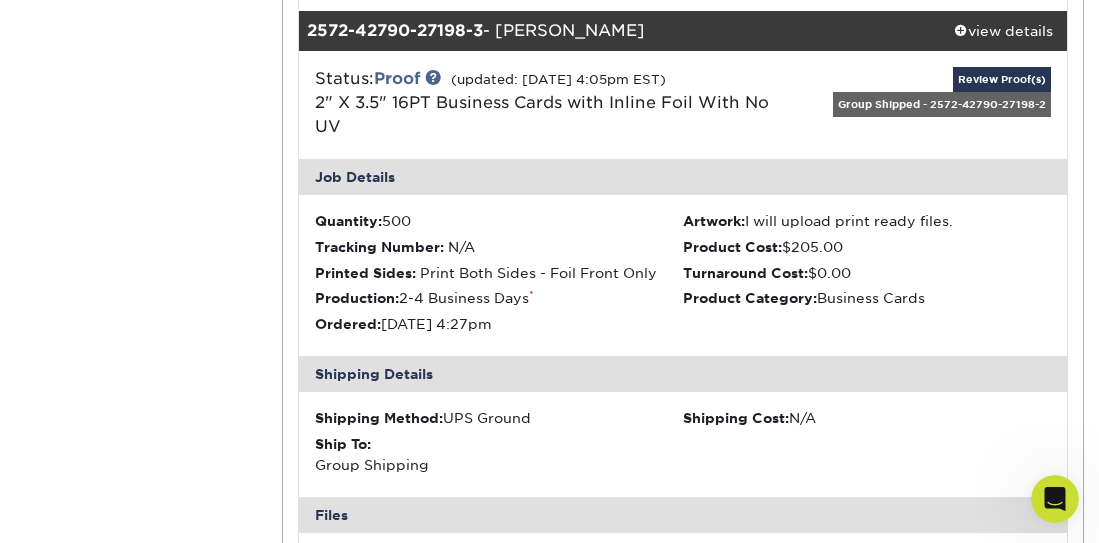 scroll, scrollTop: 2457, scrollLeft: 0, axis: vertical 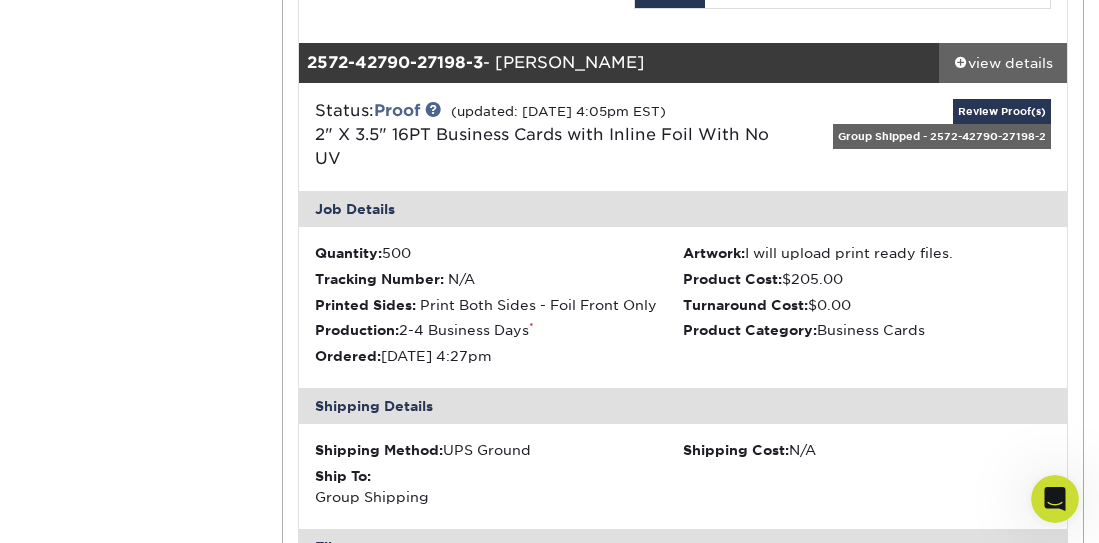 click at bounding box center (961, 61) 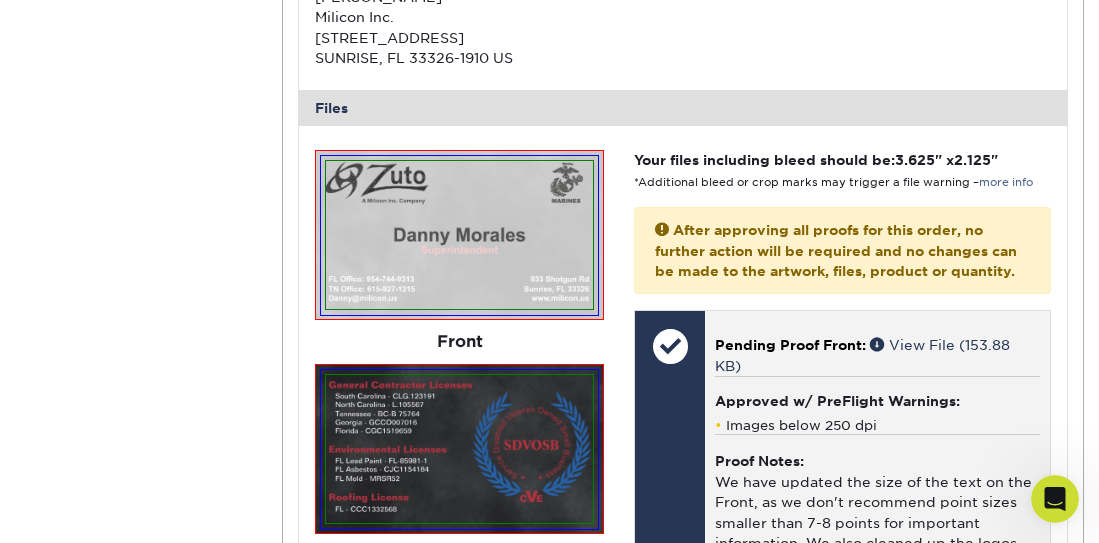 scroll, scrollTop: 37, scrollLeft: 0, axis: vertical 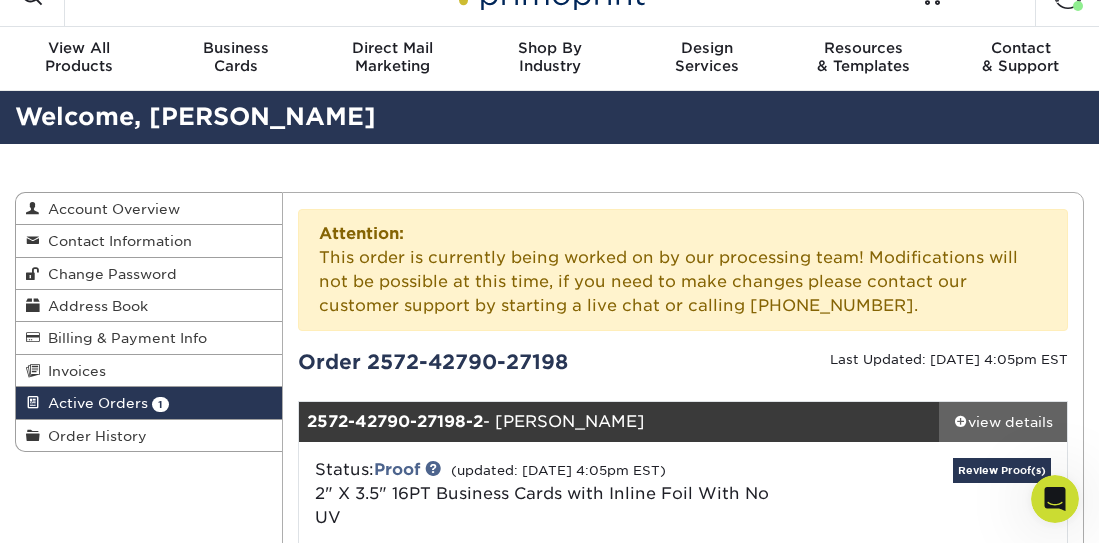 click at bounding box center (961, 421) 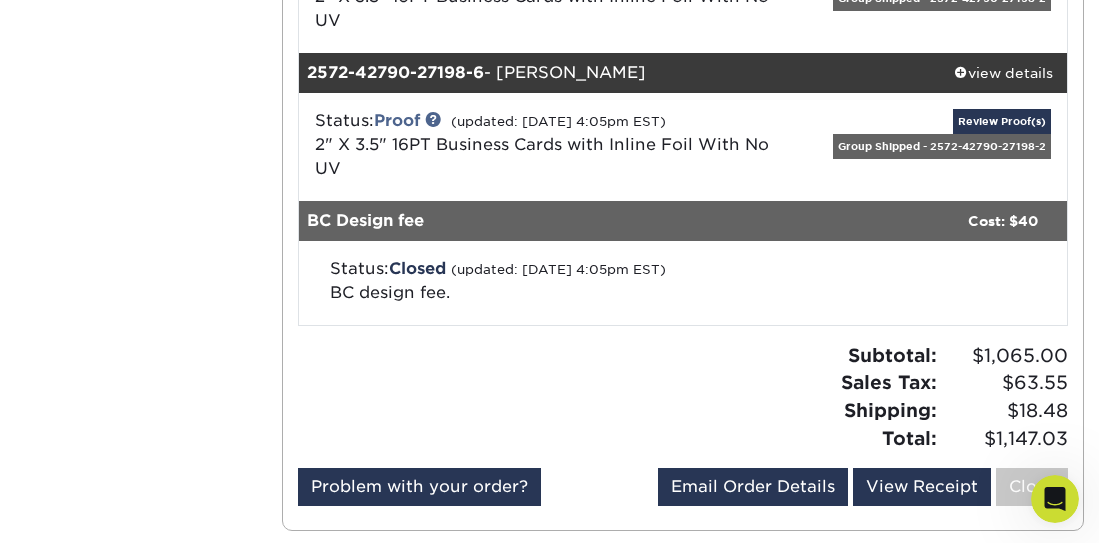 scroll, scrollTop: 977, scrollLeft: 0, axis: vertical 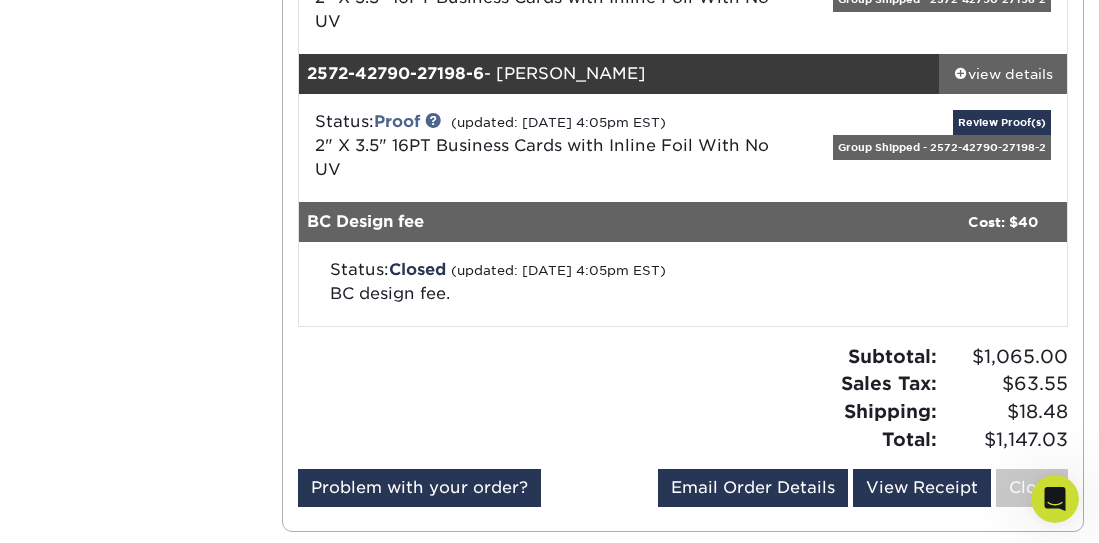 click at bounding box center [961, 73] 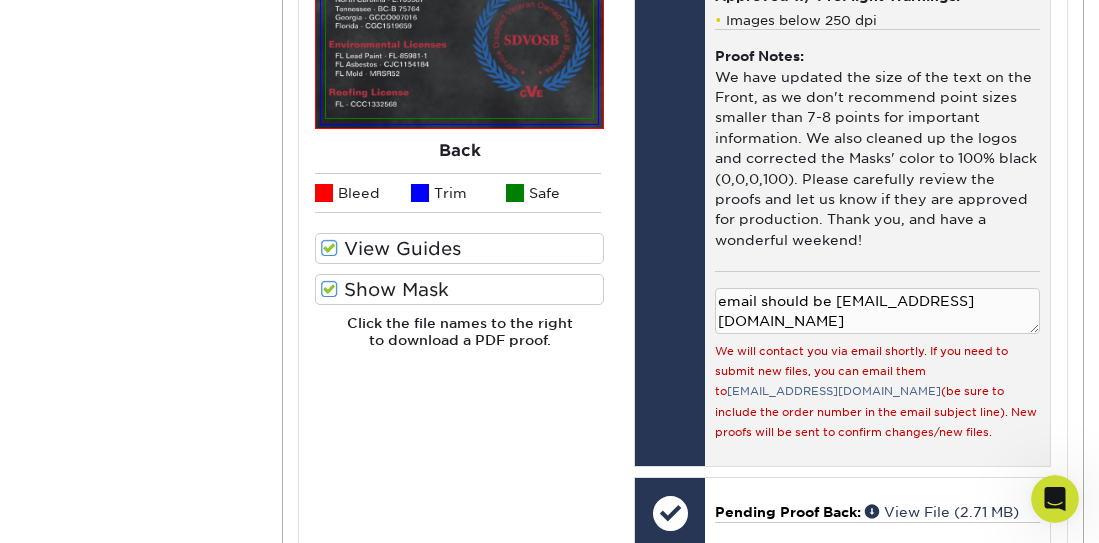 scroll, scrollTop: 1854, scrollLeft: 0, axis: vertical 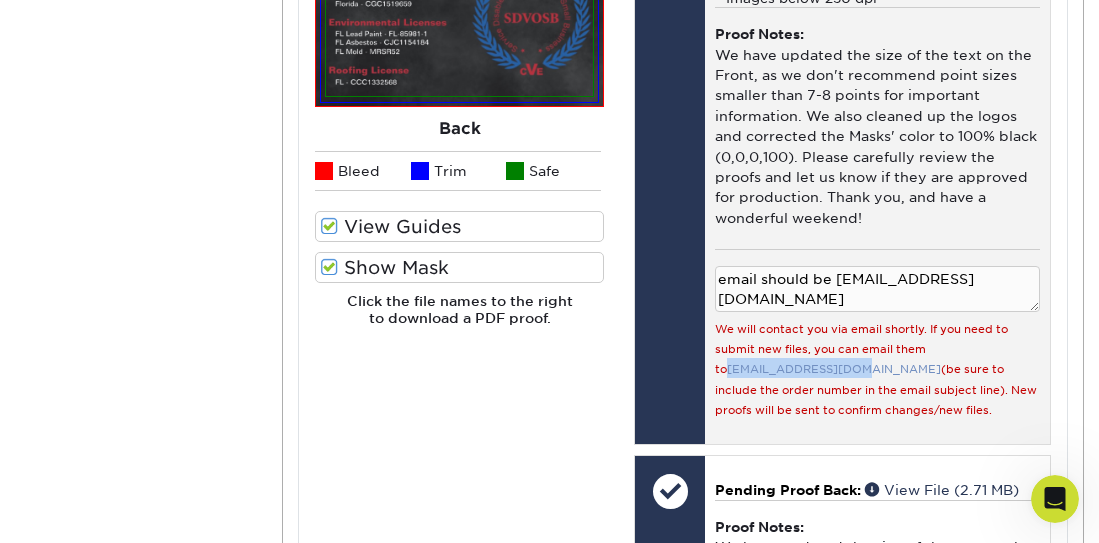 copy on "[EMAIL_ADDRESS][DOMAIN_NAME]" 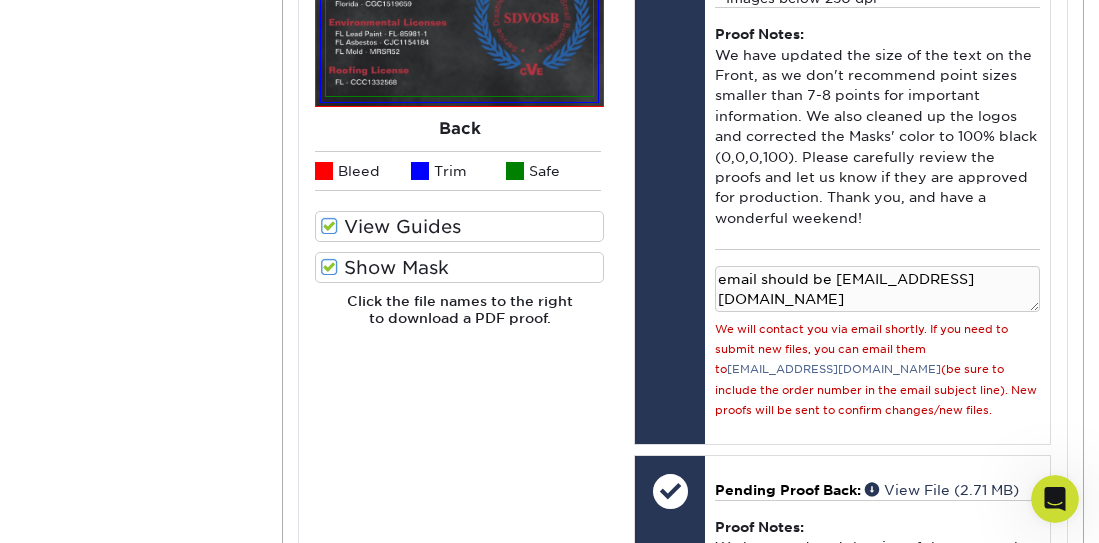 click on "Please Upload Your Files
We accept:  PDF ,  JPEG 1  or  TIFF 1  files.
Submitting  AI  and  PSD  files may delay order:  more info (EPS files must be emailed)
We cannot accept multi-page PDFs
Printing does not begin until  ALL  sets have been approved for print.
View Upload FAQ 1 Front Back View Front Front" at bounding box center [459, 454] 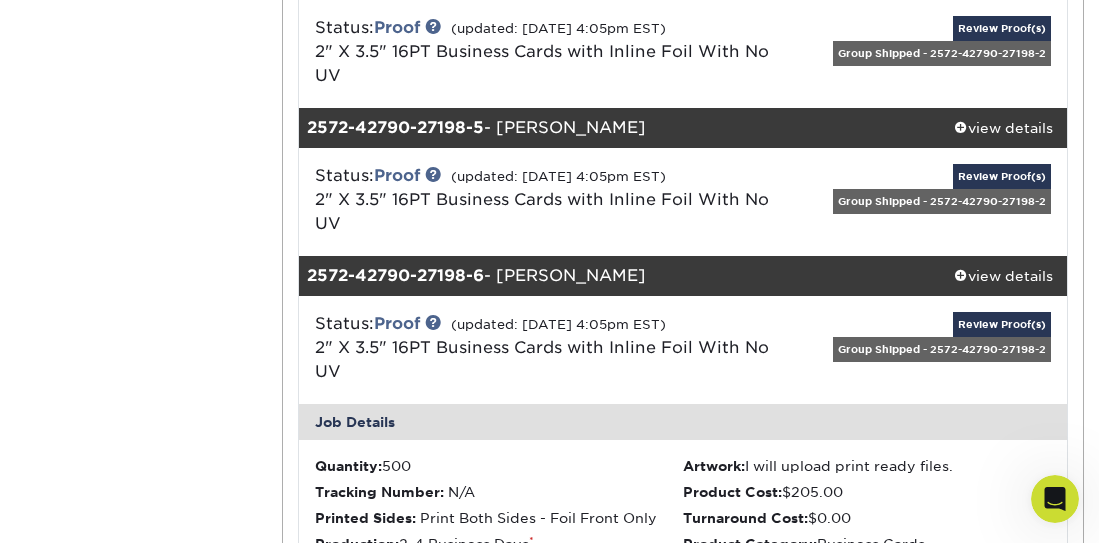 scroll, scrollTop: 252, scrollLeft: 0, axis: vertical 